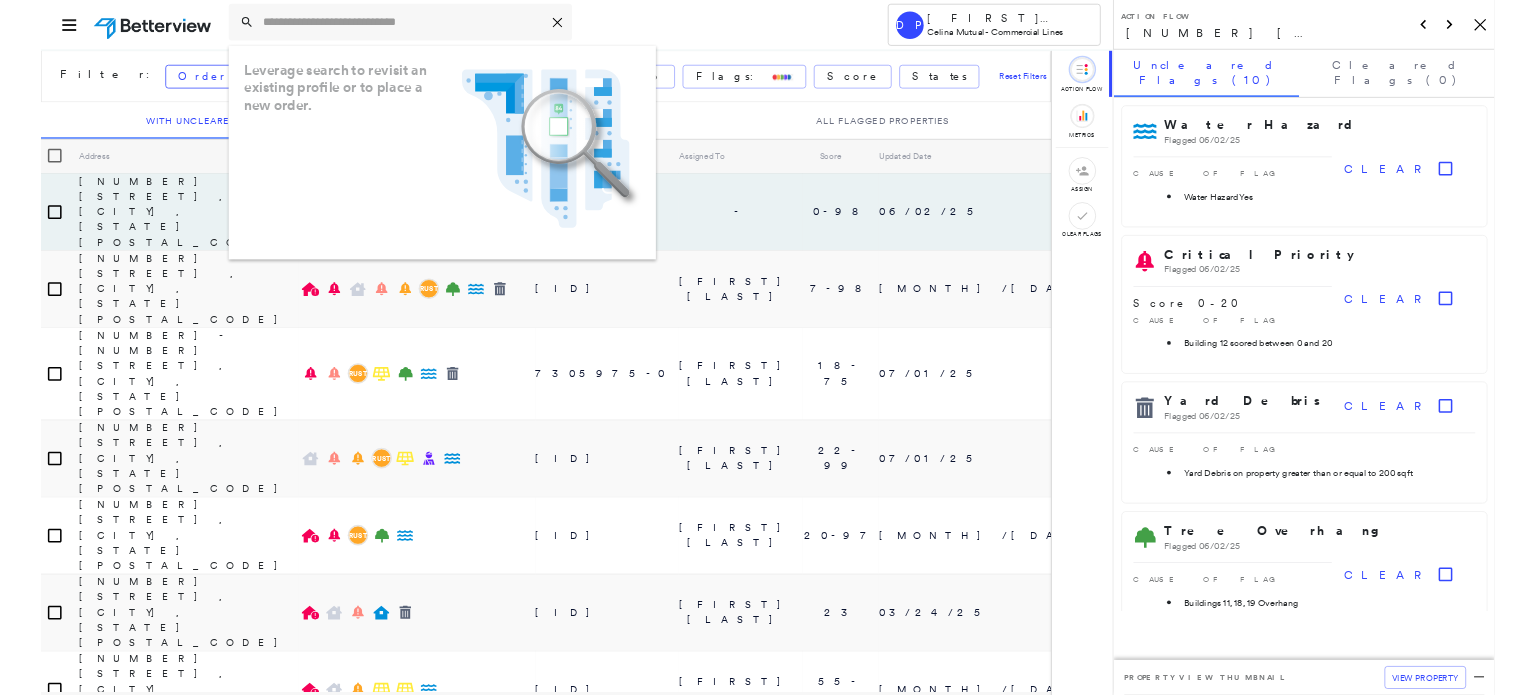 scroll, scrollTop: 0, scrollLeft: 0, axis: both 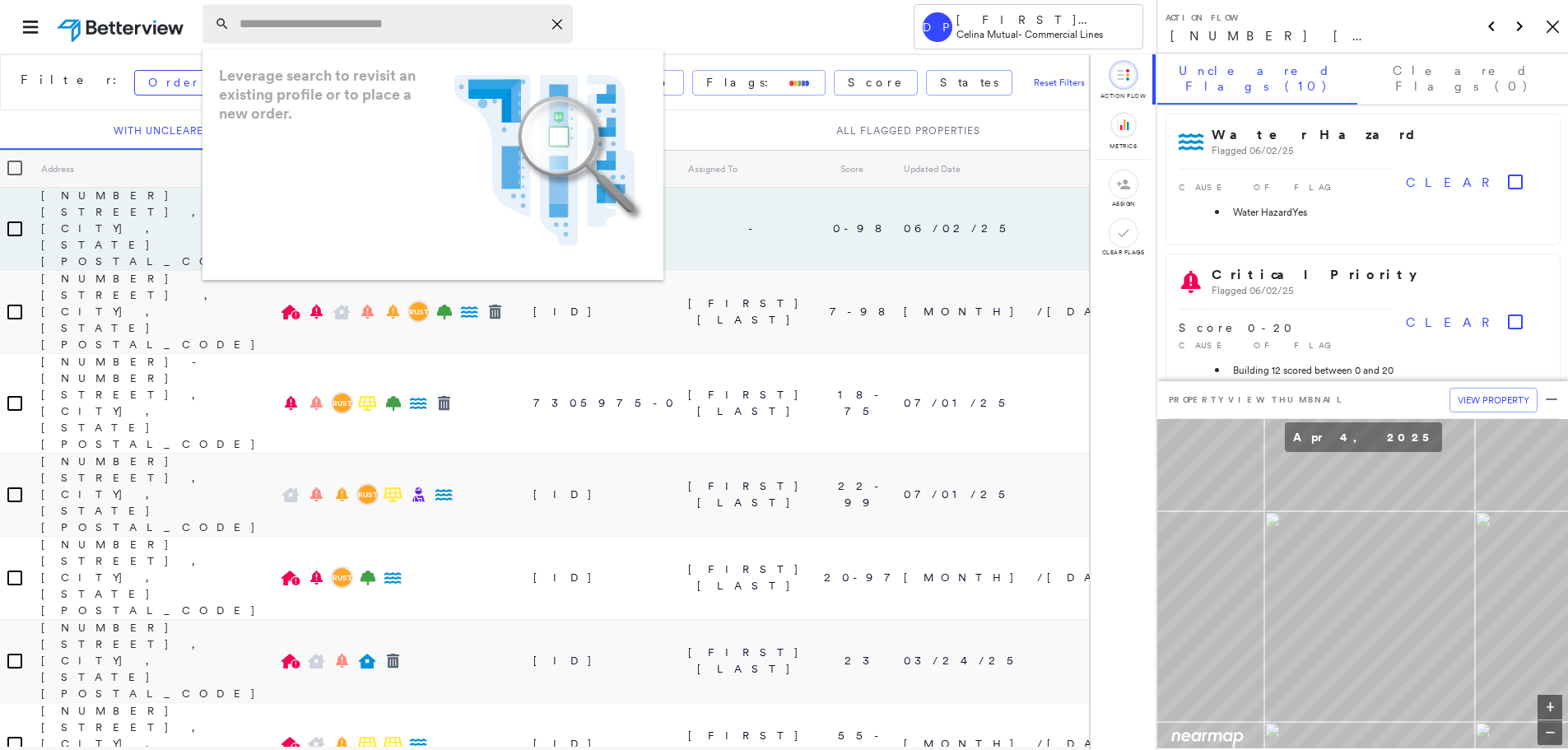 type on "*********" 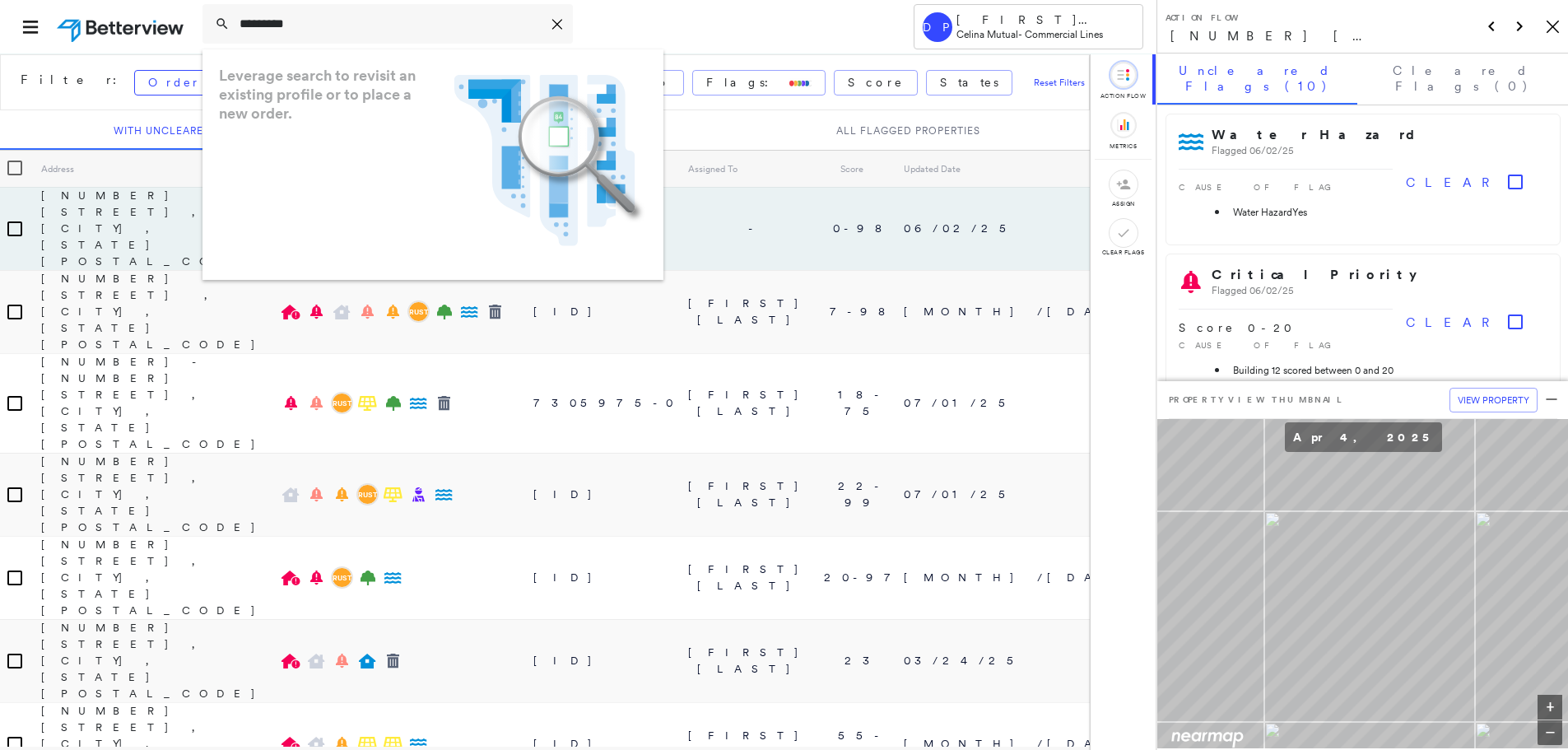 drag, startPoint x: 308, startPoint y: 30, endPoint x: 192, endPoint y: 20, distance: 116.43024 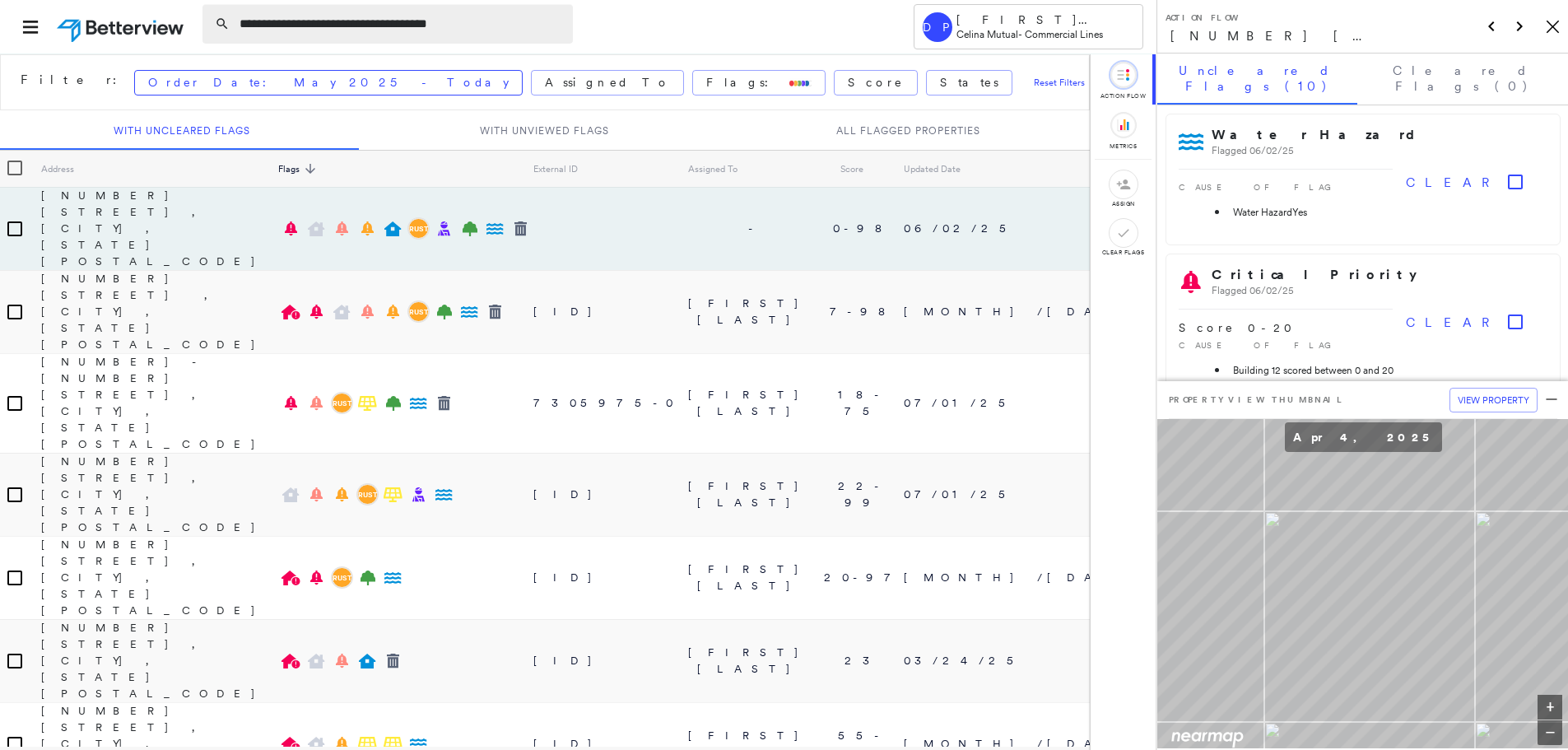 type on "**********" 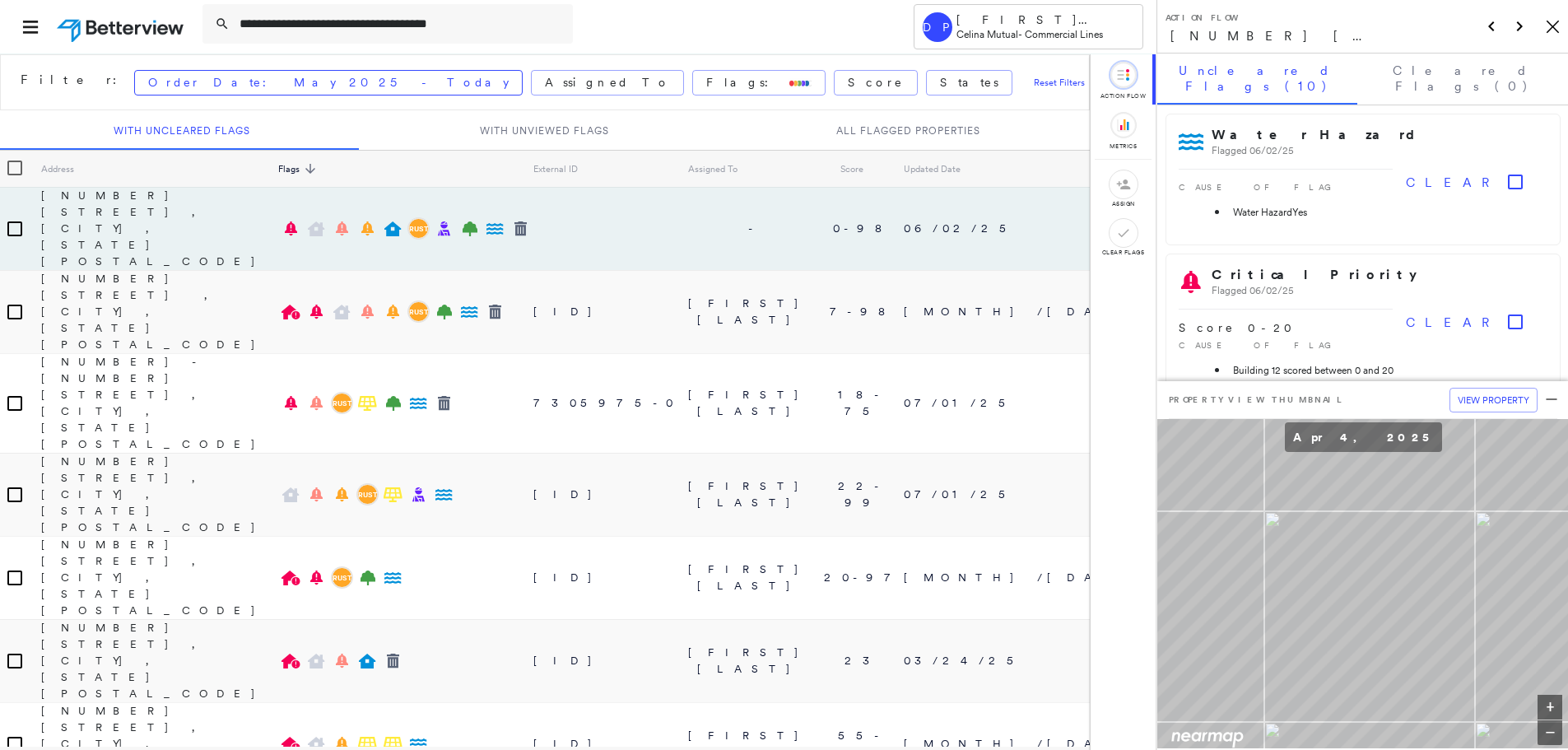 click on "**********" at bounding box center [534, 26] 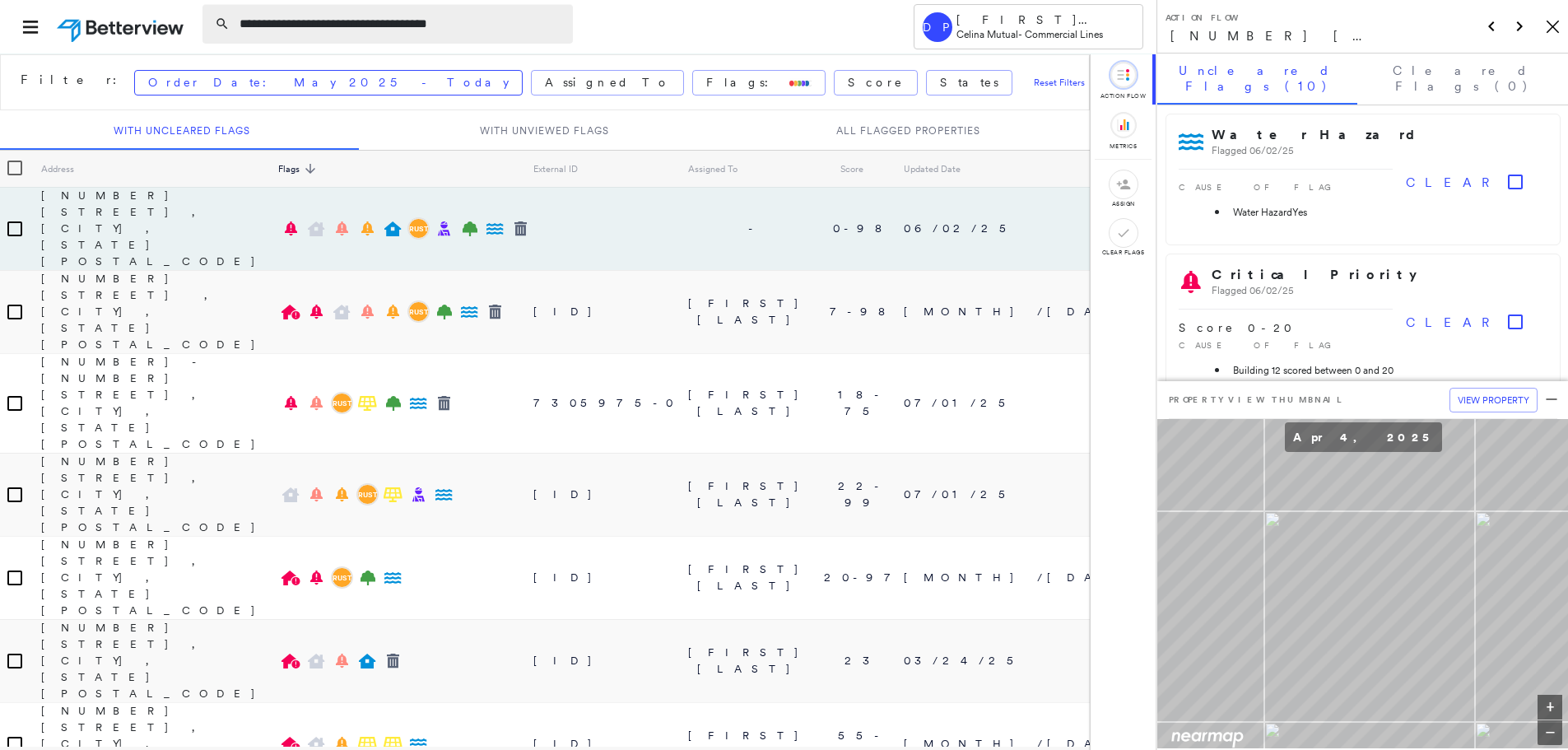 click on "**********" at bounding box center (401, 24) 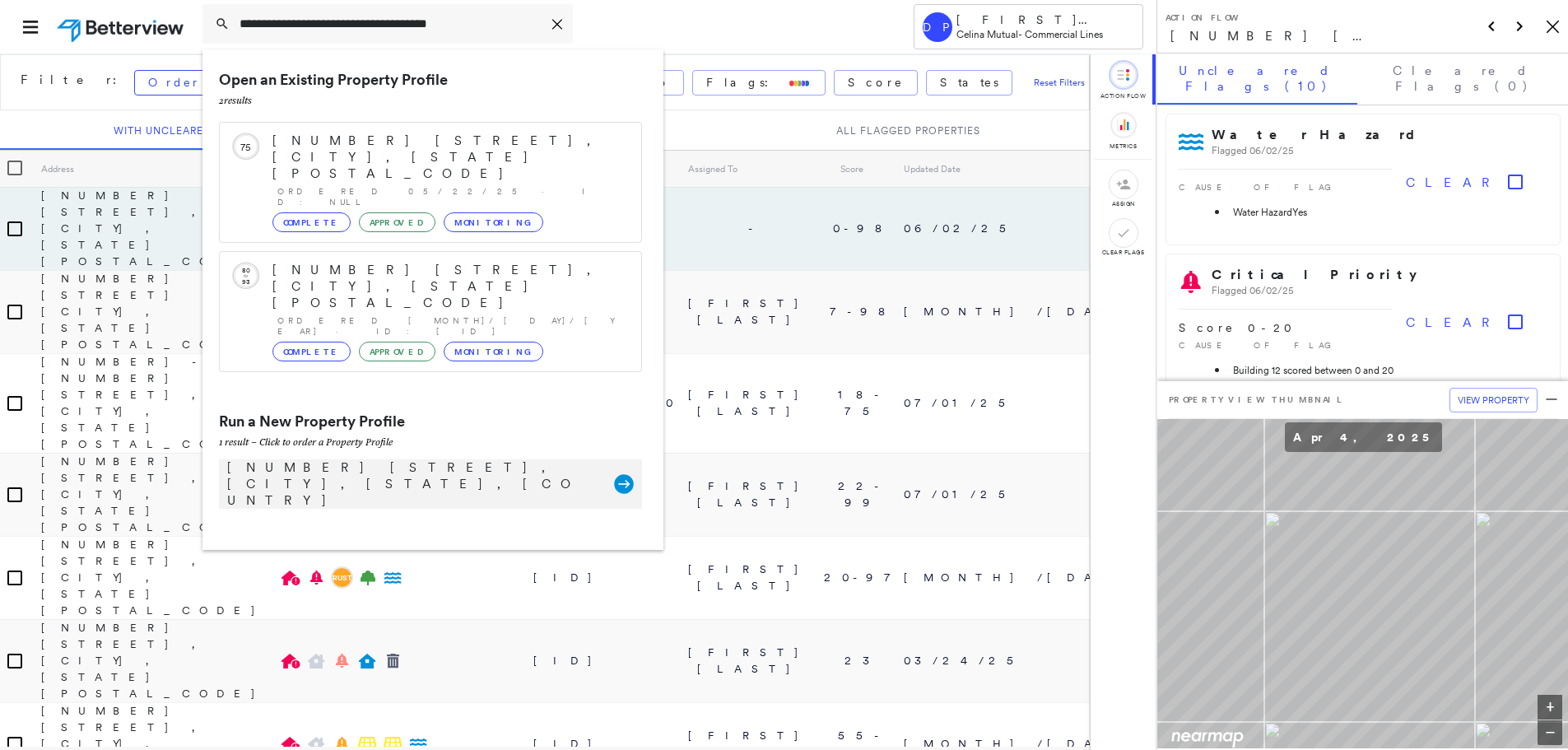 click on "[NUMBER] [STREET], [CITY], [STATE], [COUNTRY]" at bounding box center [412, 484] 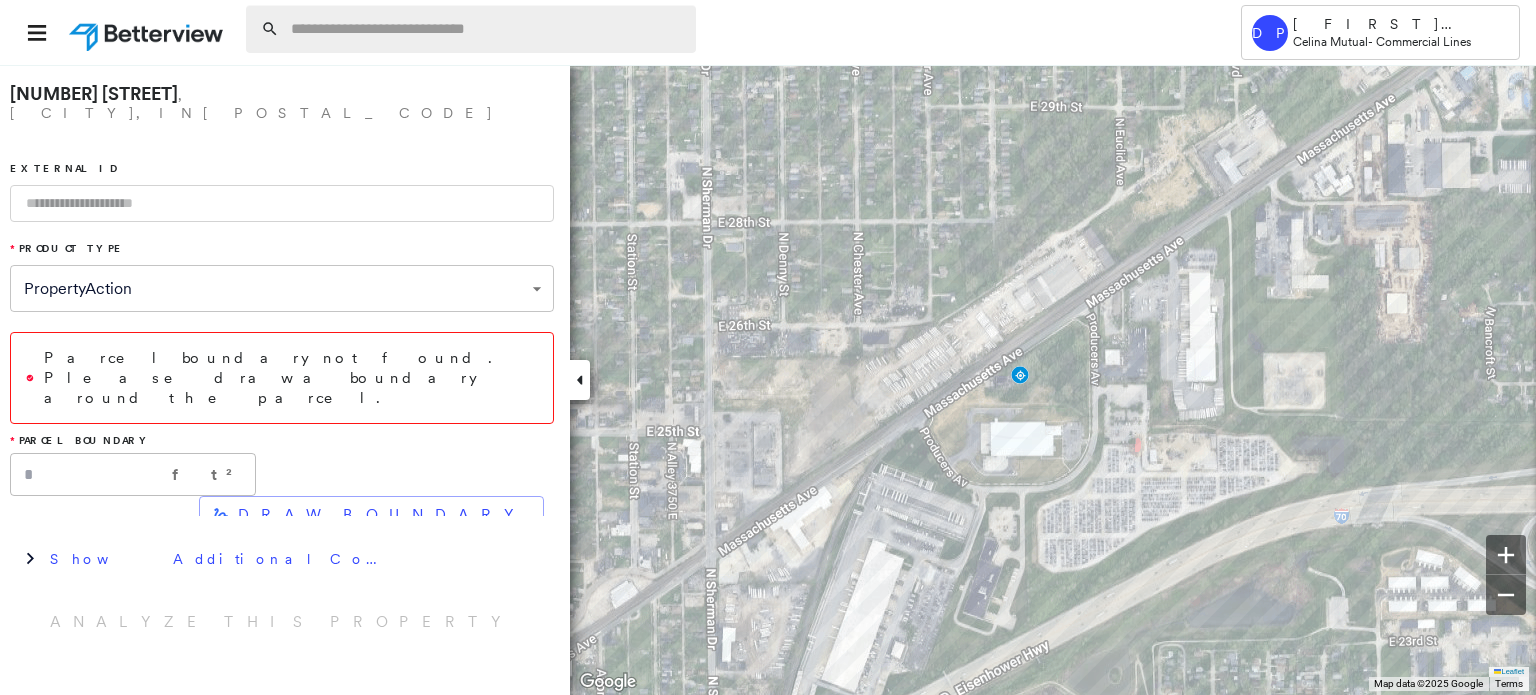 click at bounding box center (487, 29) 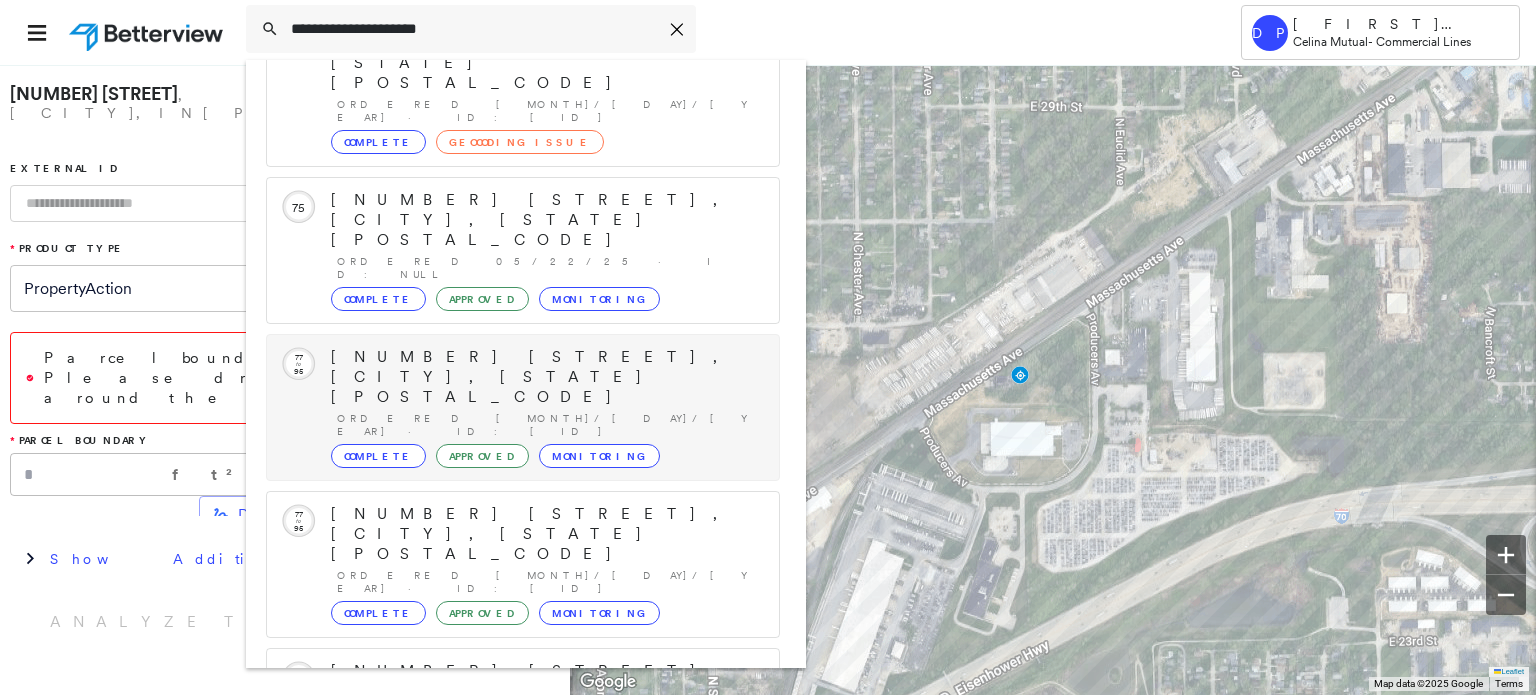 scroll, scrollTop: 200, scrollLeft: 0, axis: vertical 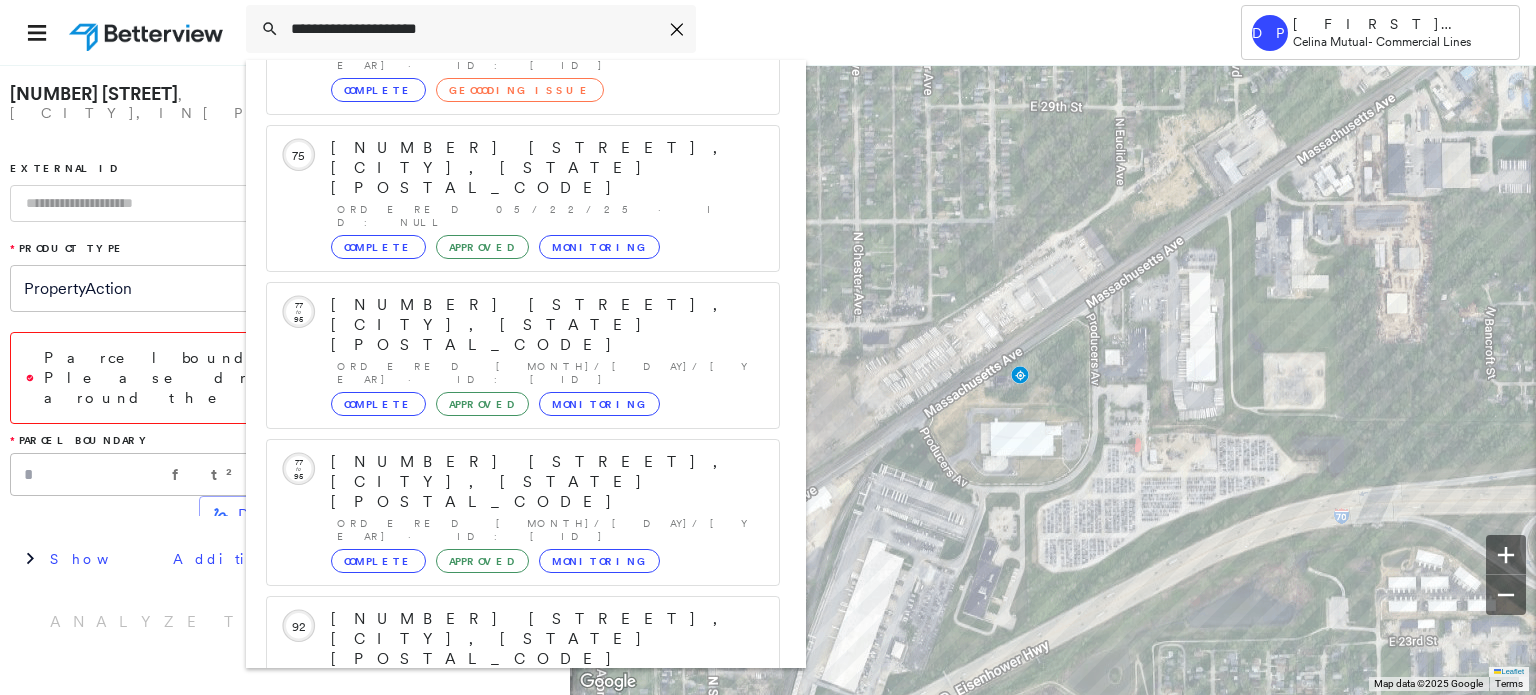 click on "Show  5  more existing properties" at bounding box center (524, 786) 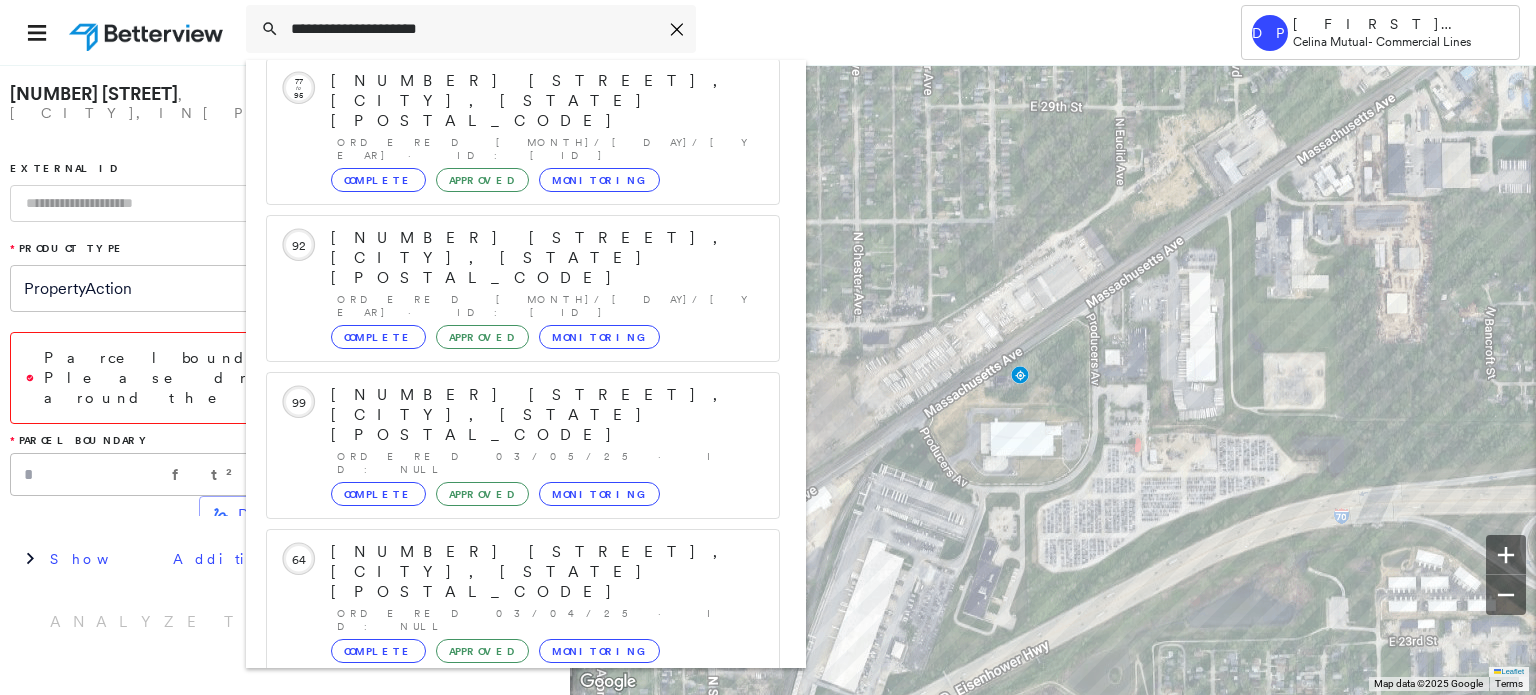 scroll, scrollTop: 582, scrollLeft: 0, axis: vertical 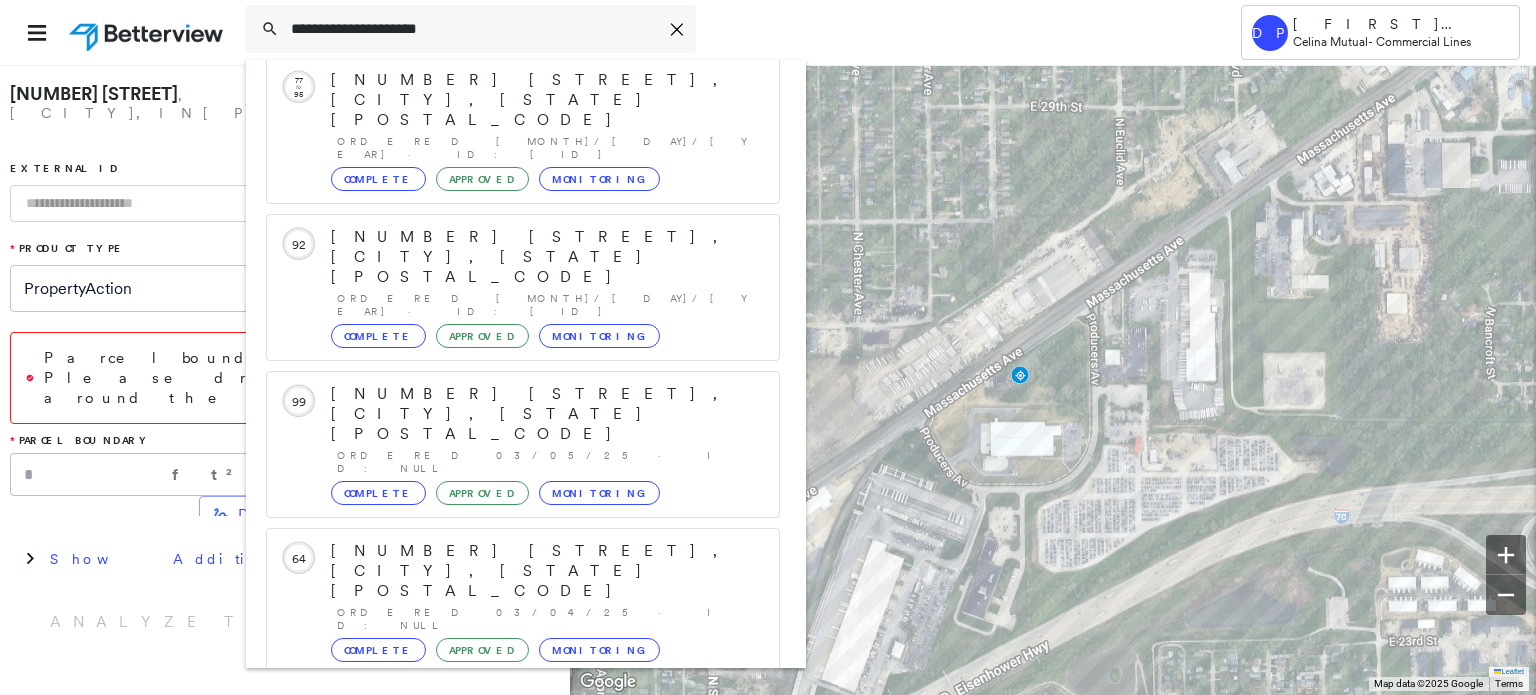click on "Show  5  more existing properties" at bounding box center [524, 1189] 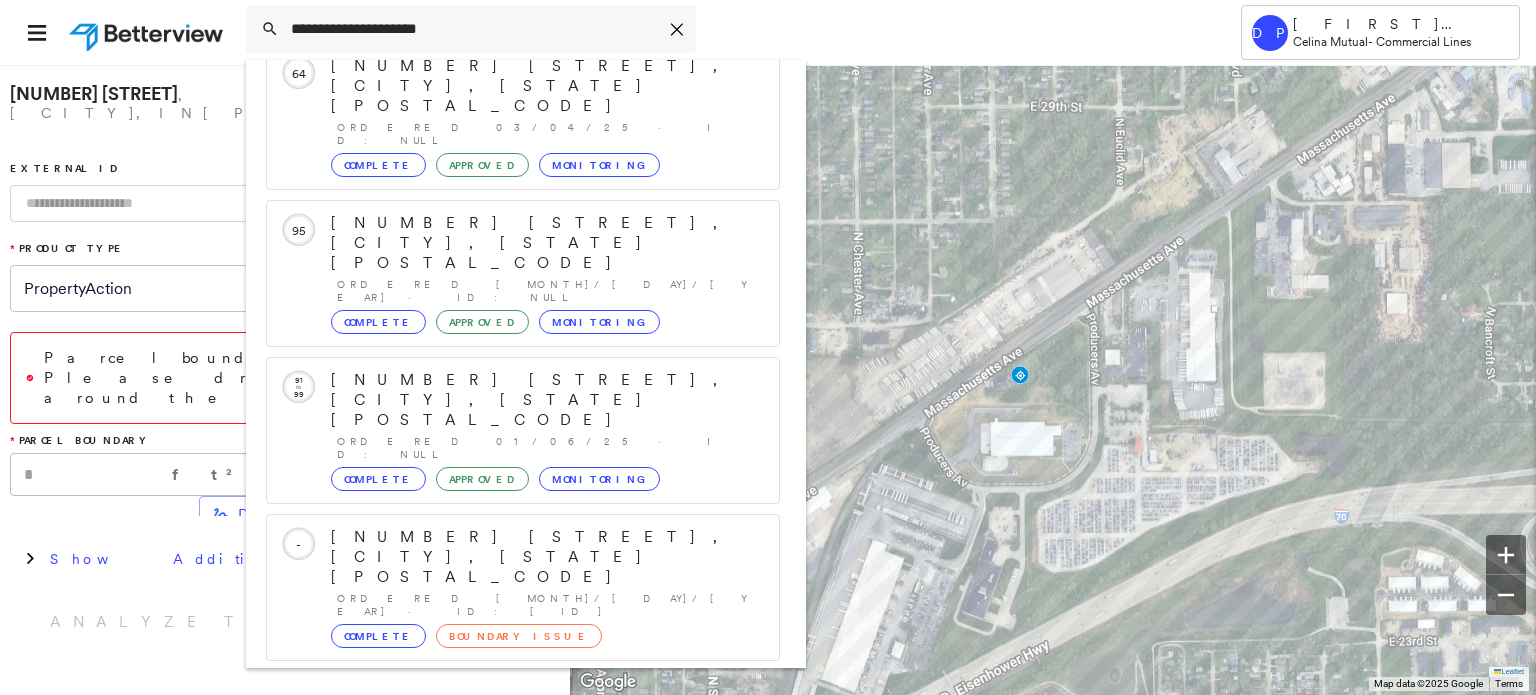 scroll, scrollTop: 1098, scrollLeft: 0, axis: vertical 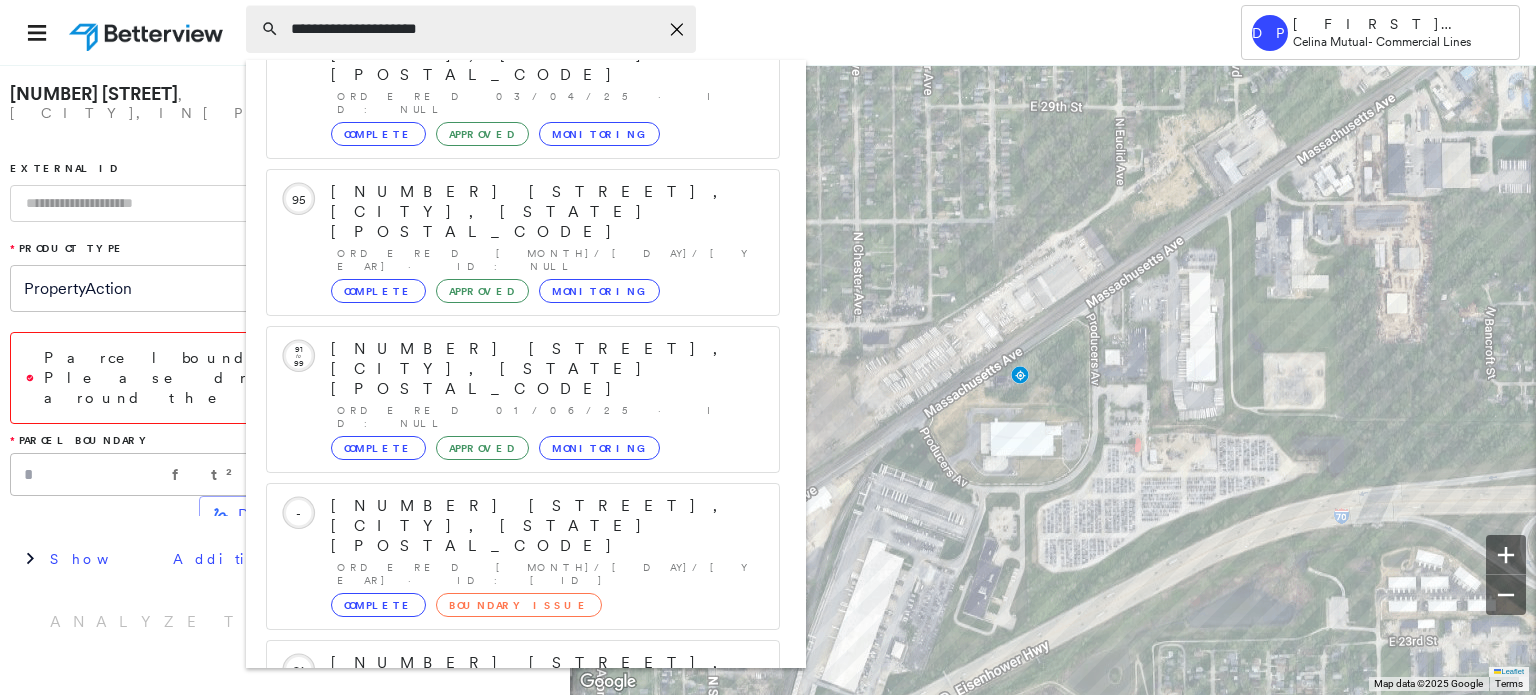 click on "**********" at bounding box center [474, 29] 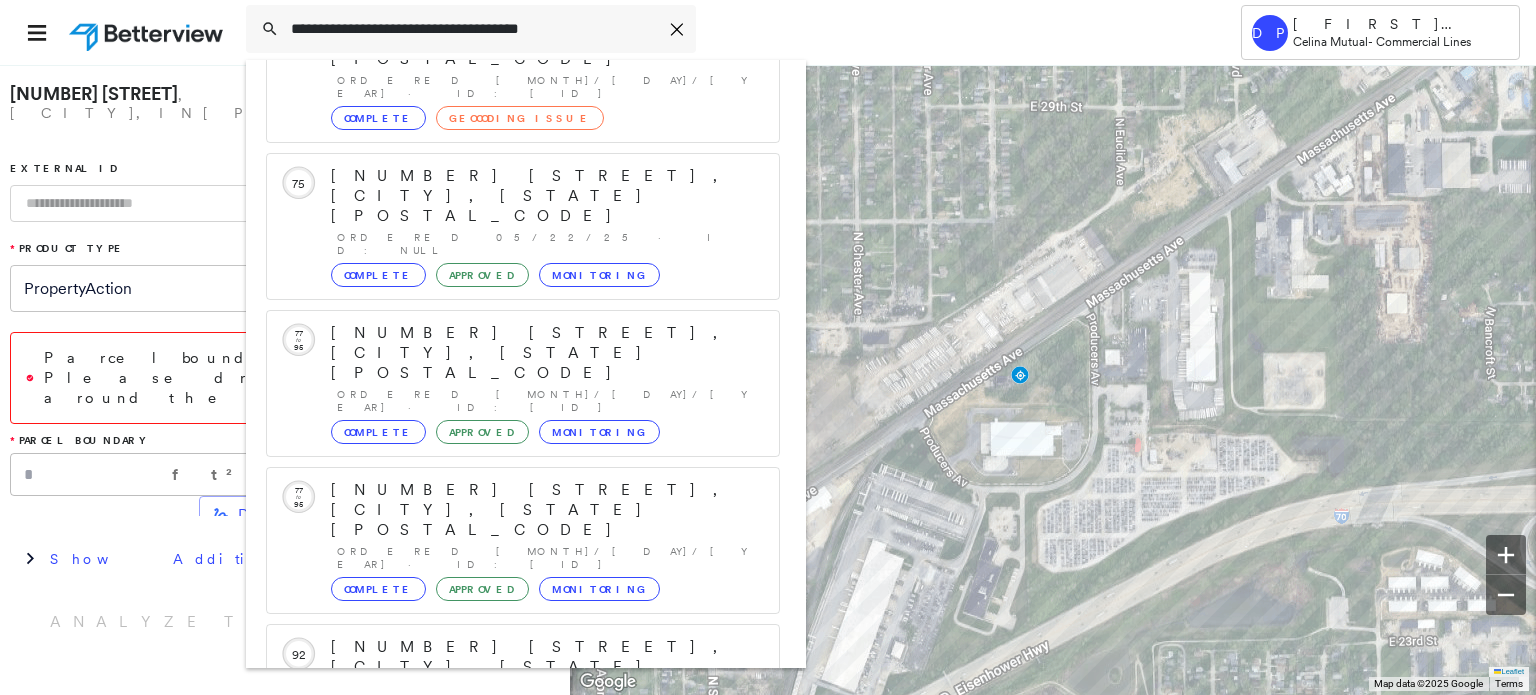 scroll, scrollTop: 200, scrollLeft: 0, axis: vertical 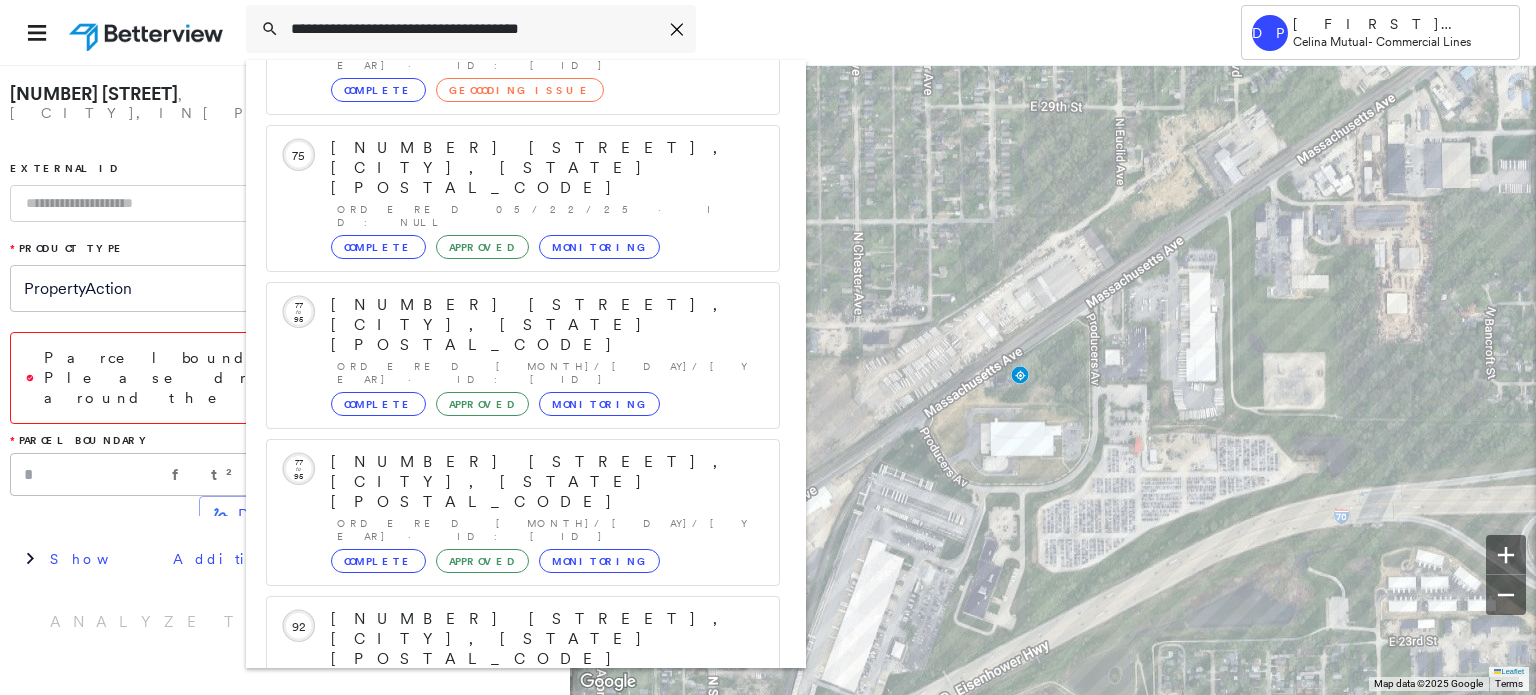 type on "**********" 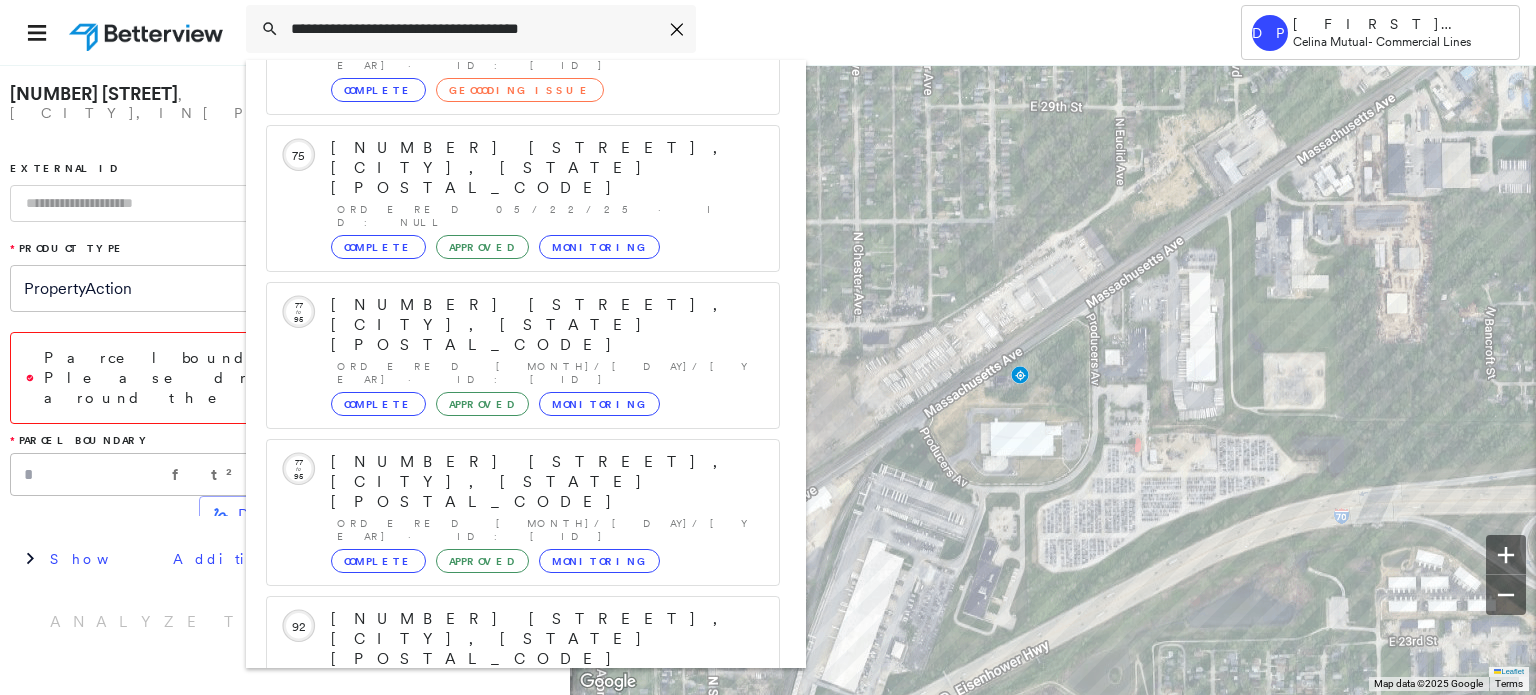 click on "Show  5  more existing properties" at bounding box center (524, 786) 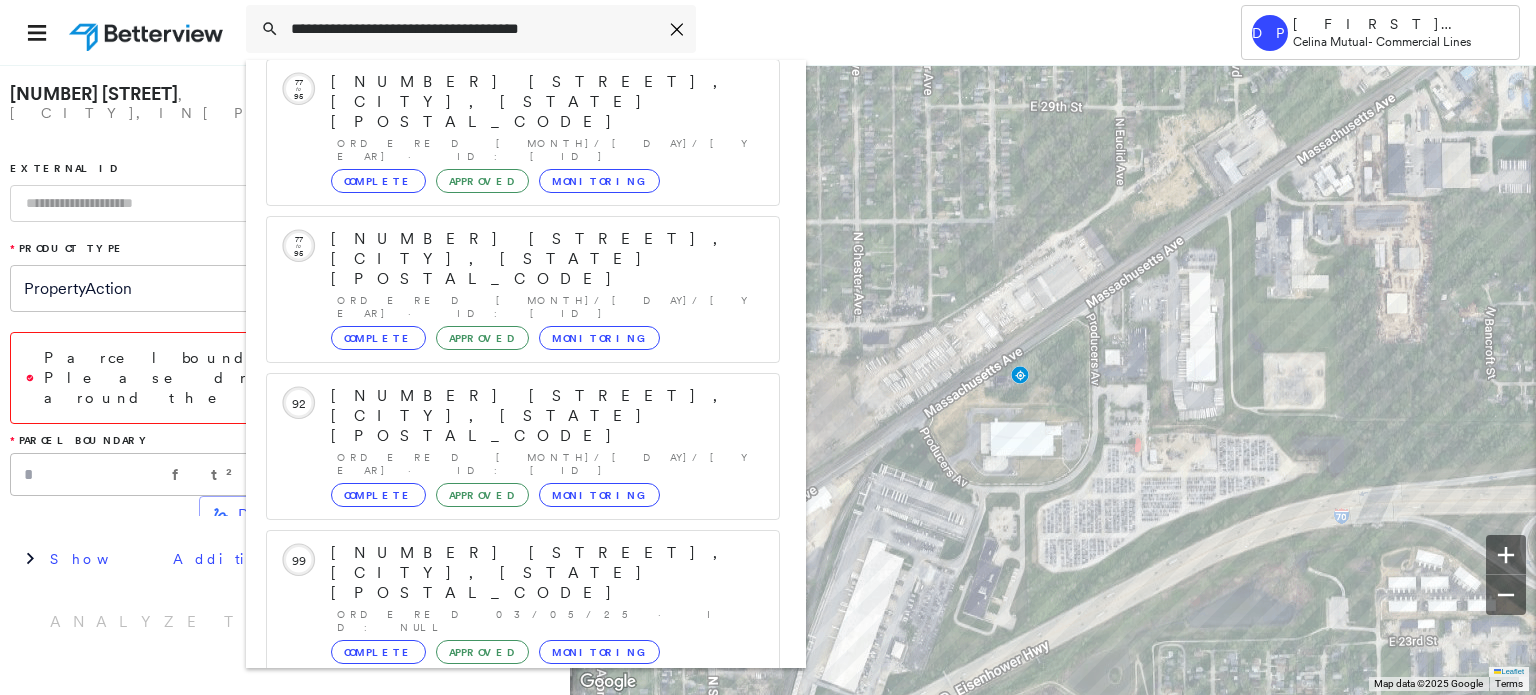 scroll, scrollTop: 582, scrollLeft: 0, axis: vertical 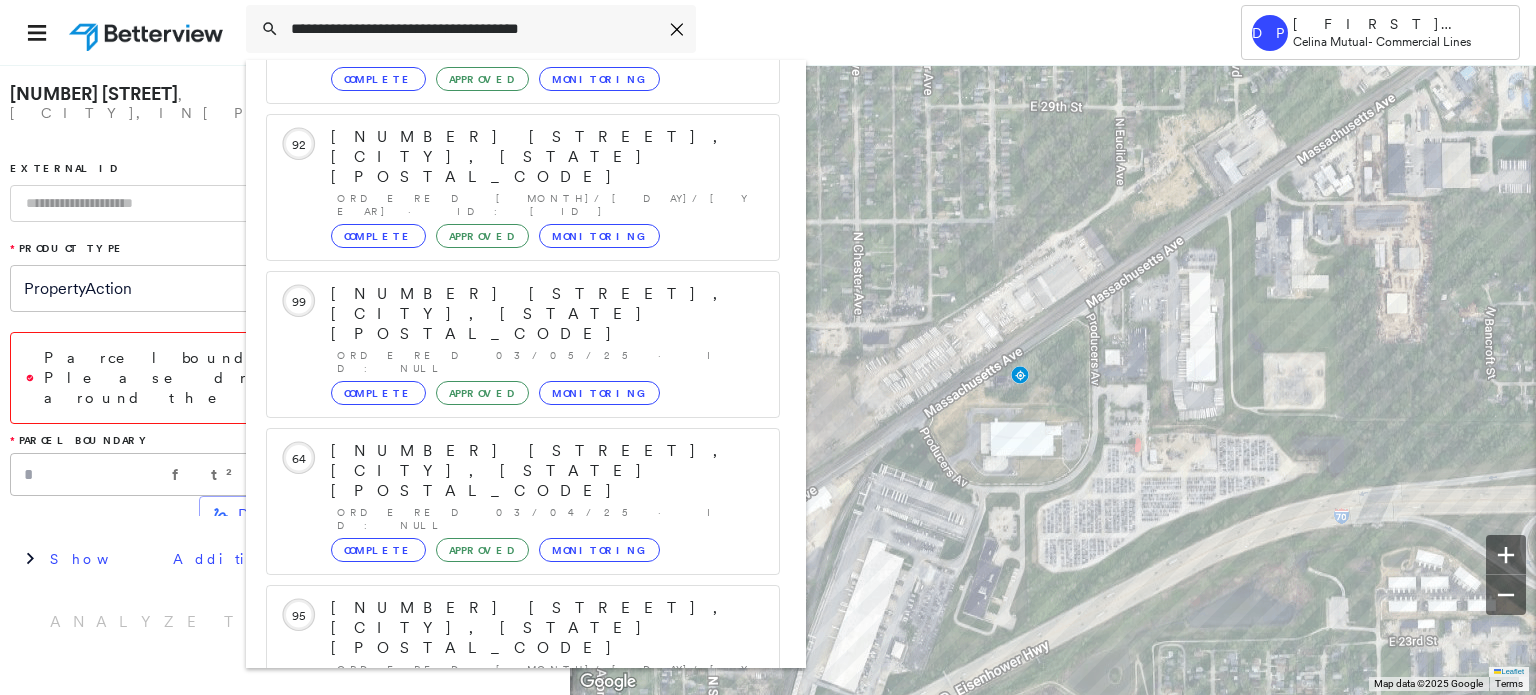 click on "Show  5  more existing properties" at bounding box center (524, 1089) 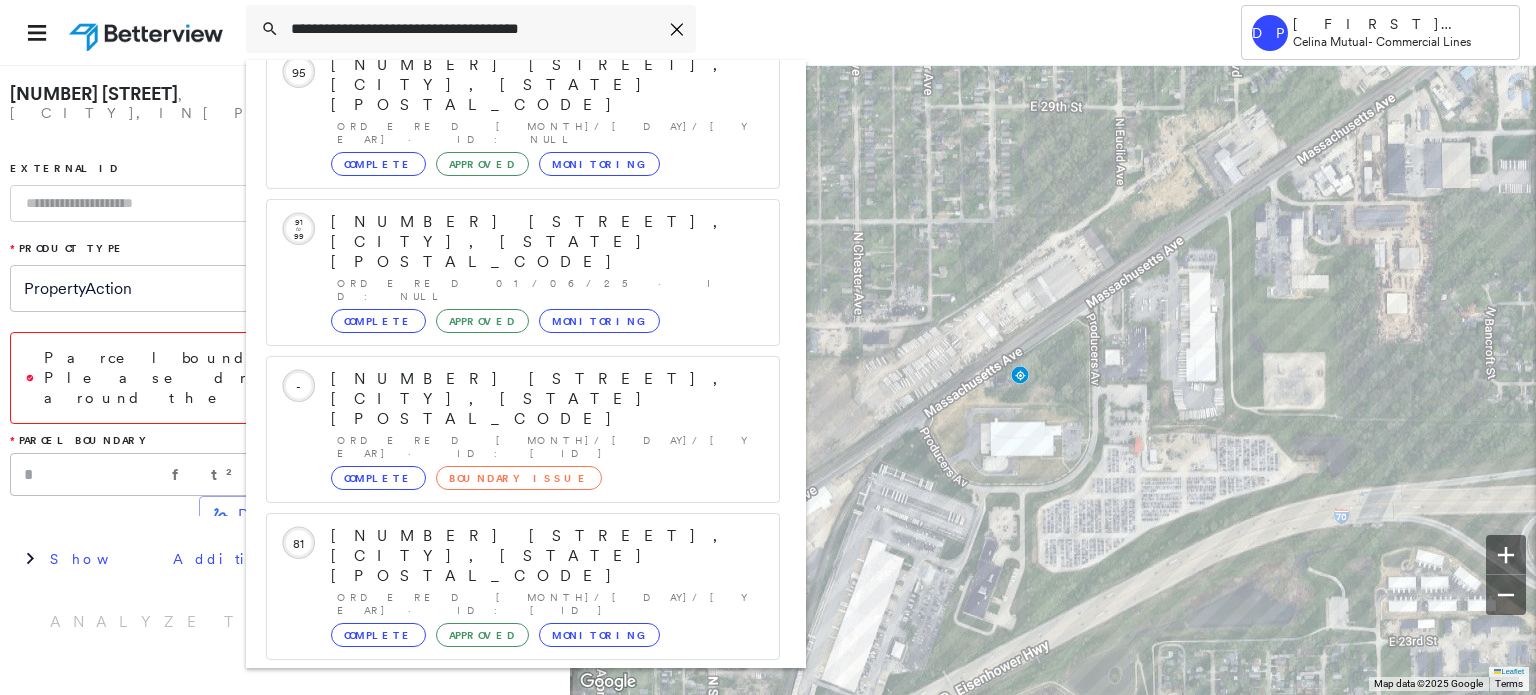 scroll, scrollTop: 1240, scrollLeft: 0, axis: vertical 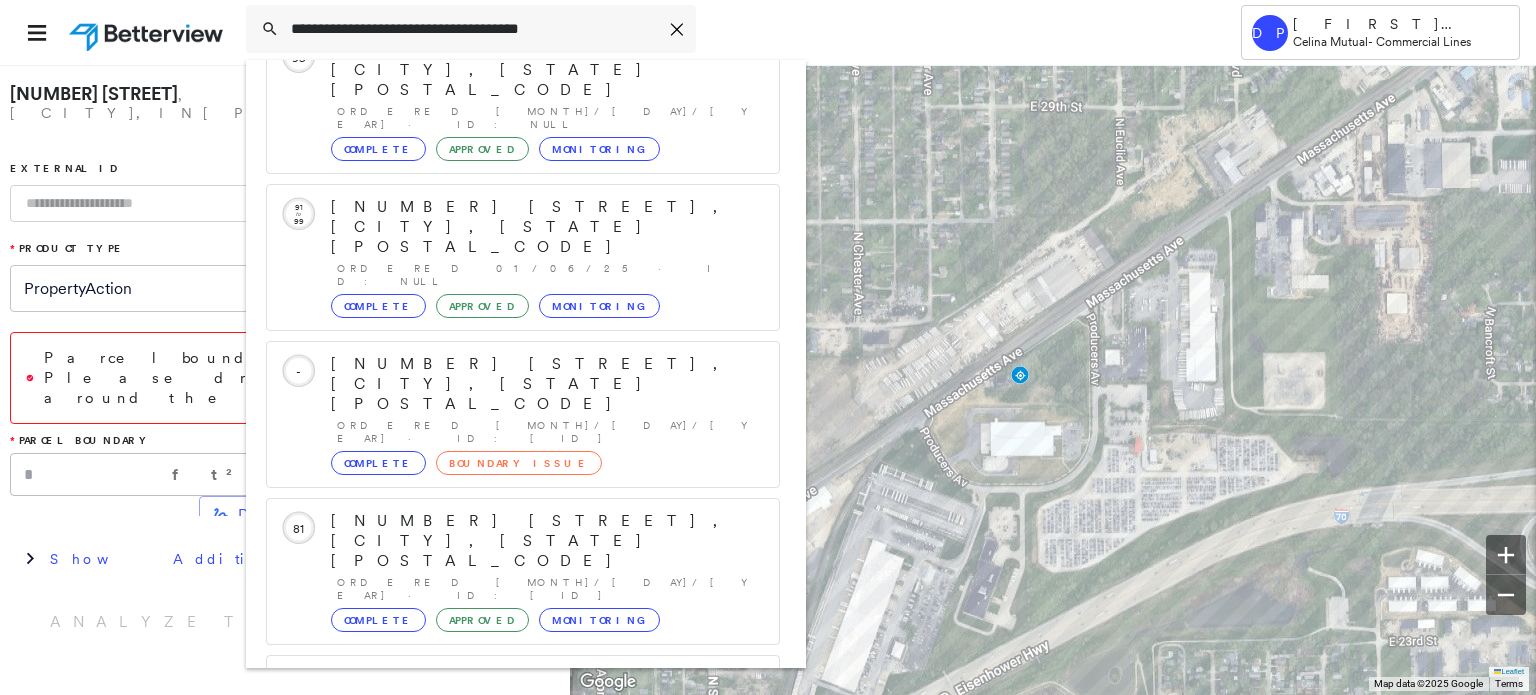 click on "[NUMBER] [STREET], [CITY], [STATE] [POSTAL_CODE]" at bounding box center (501, 1481) 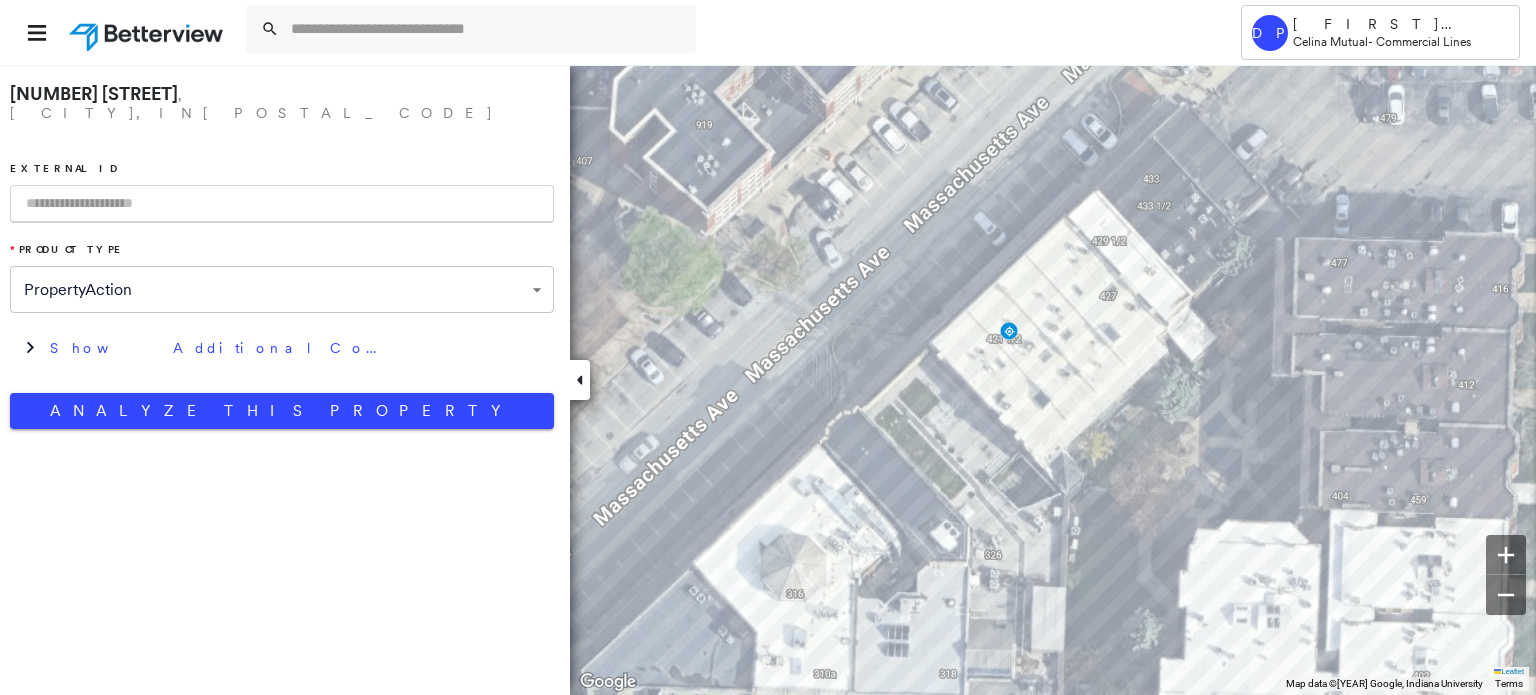 click at bounding box center (282, 204) 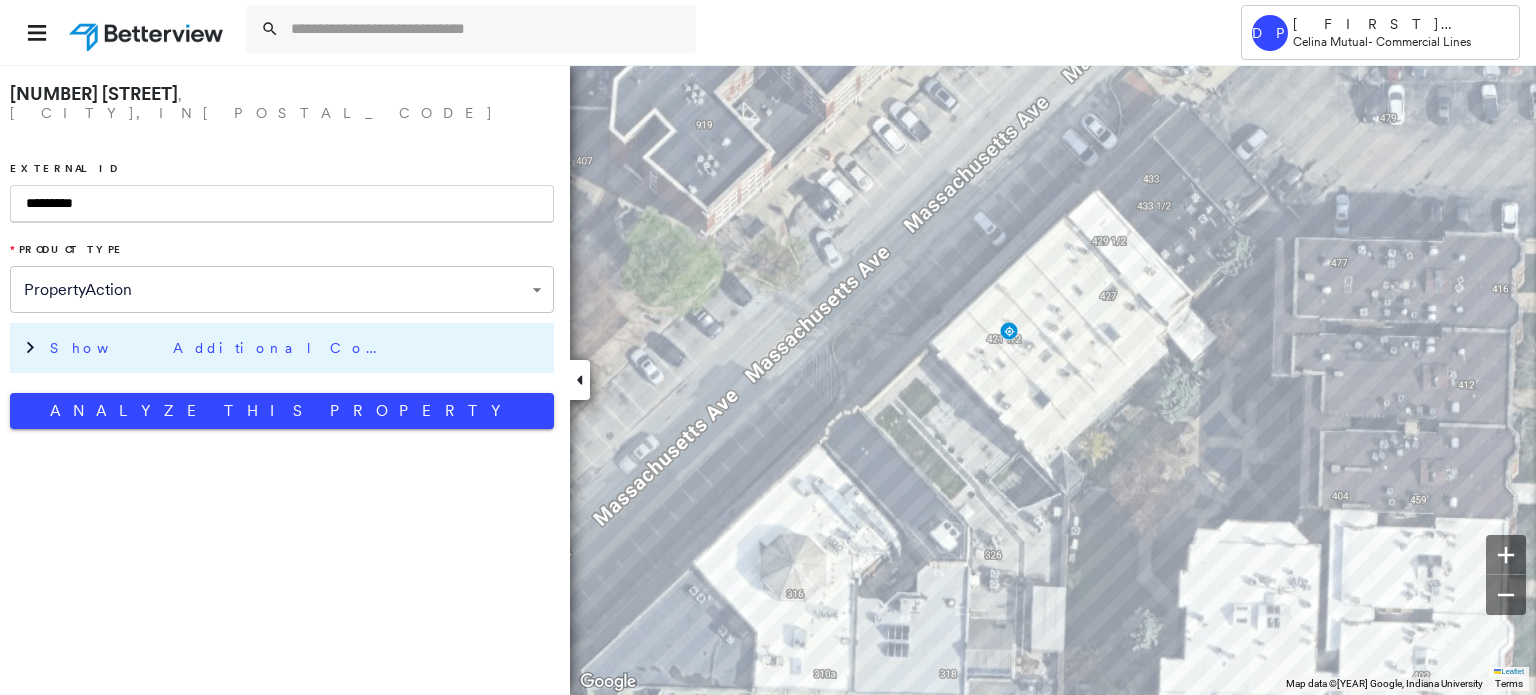 type on "*********" 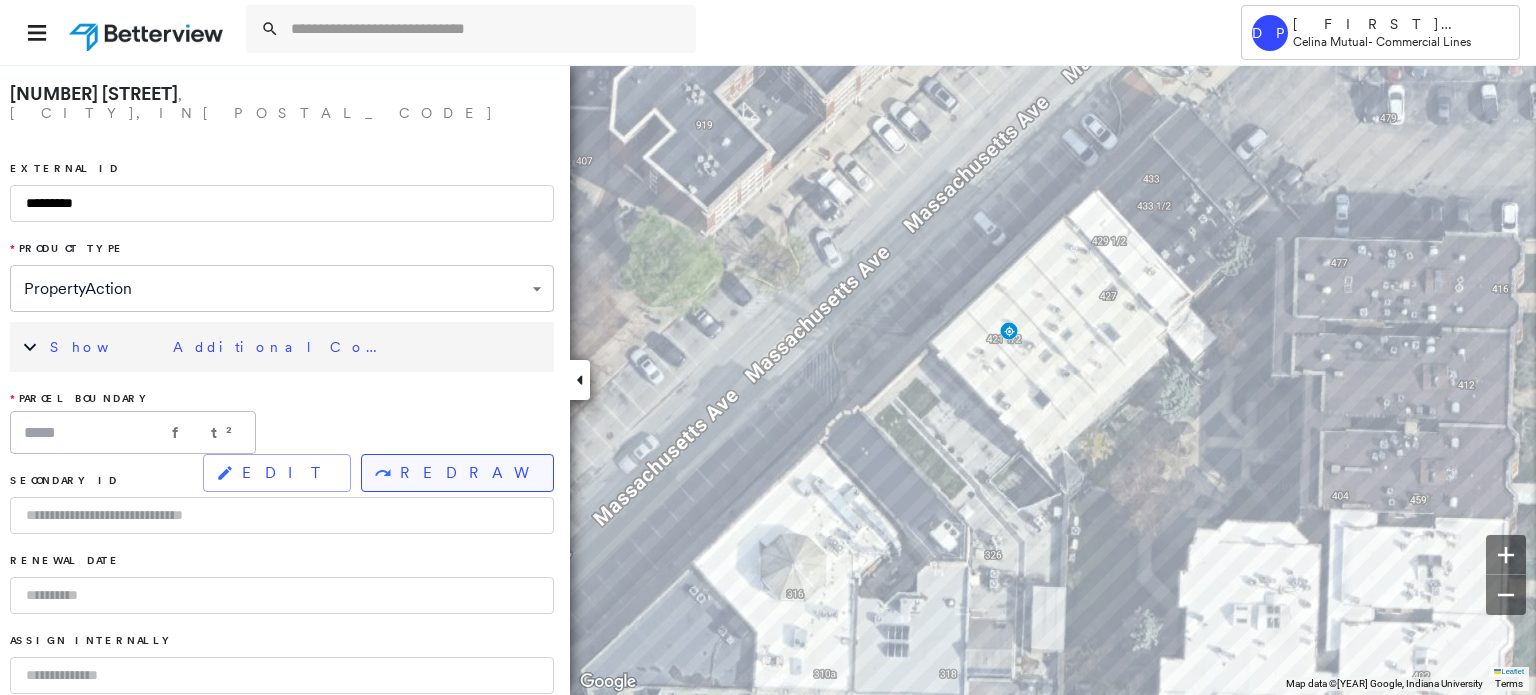 click on "REDRAW" at bounding box center [468, 473] 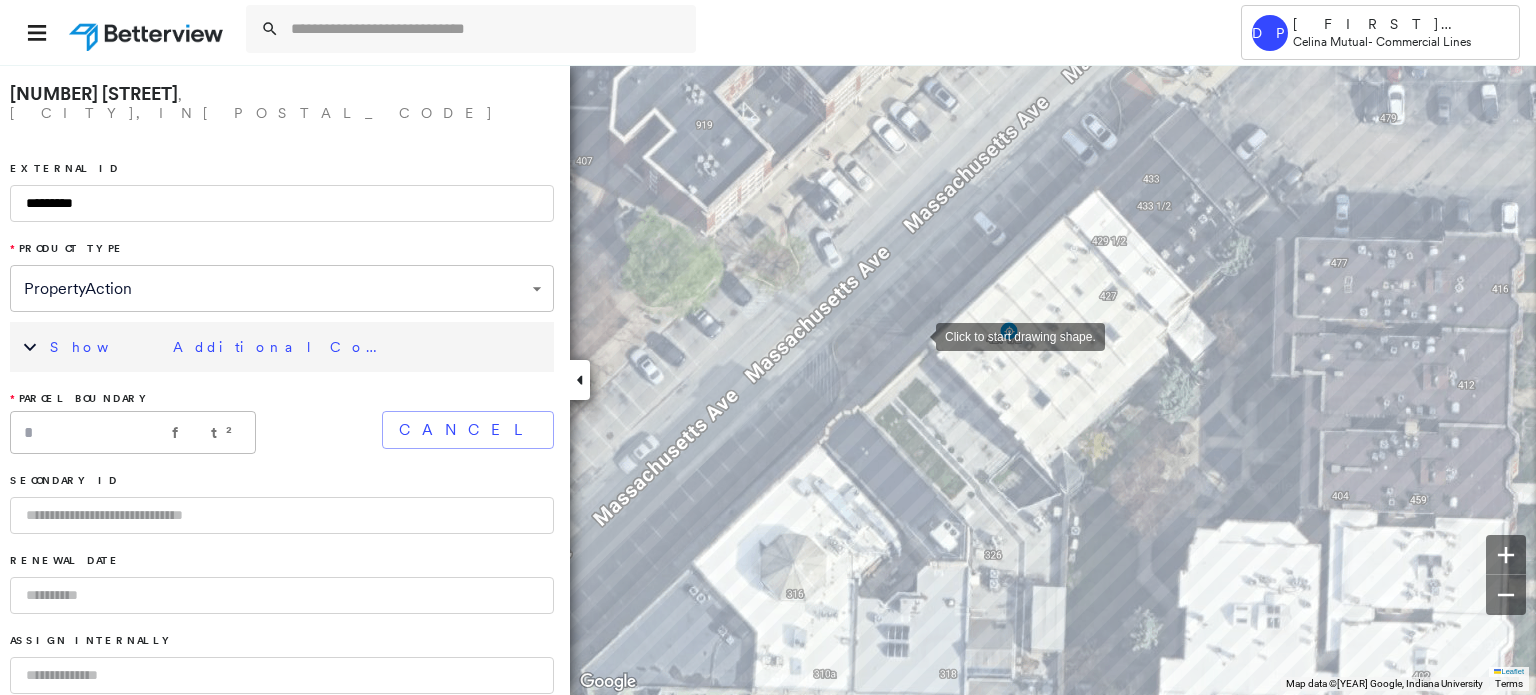 click at bounding box center [916, 335] 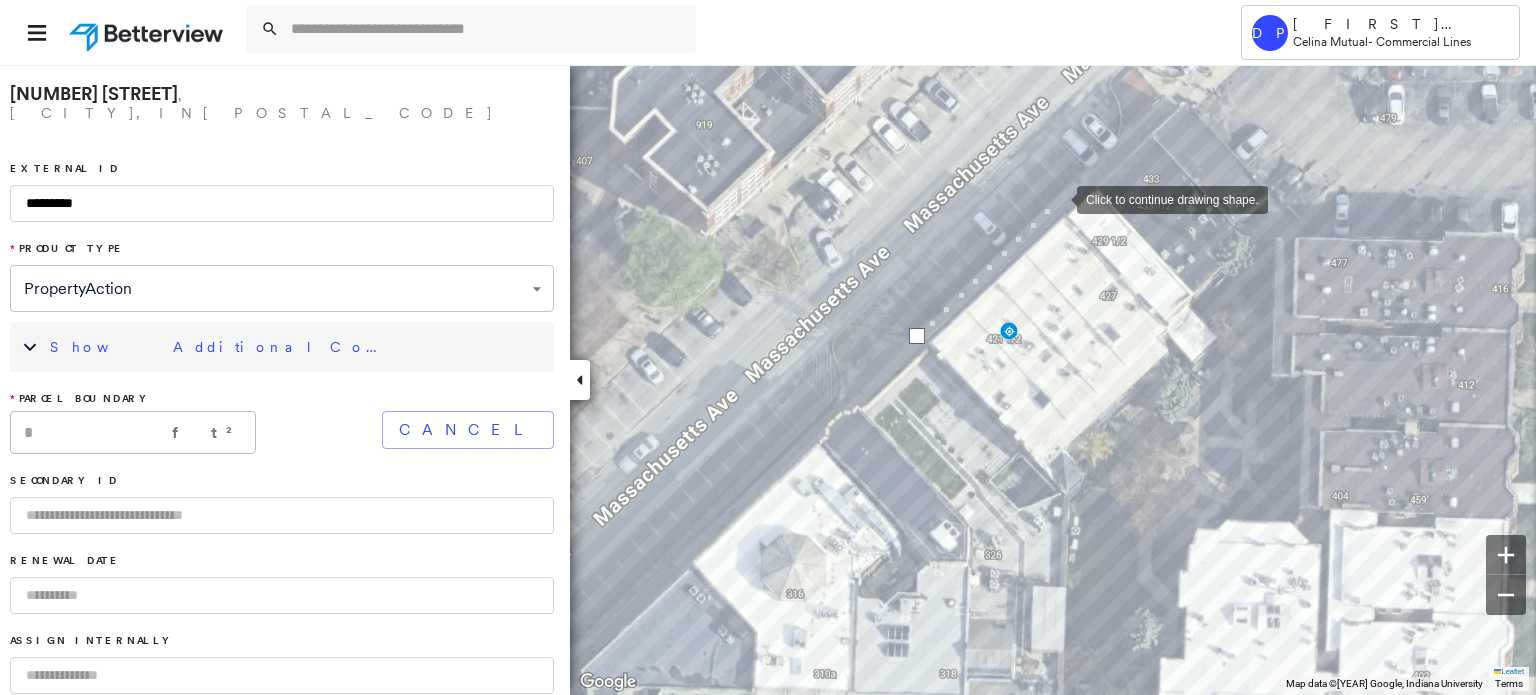 click at bounding box center [1057, 198] 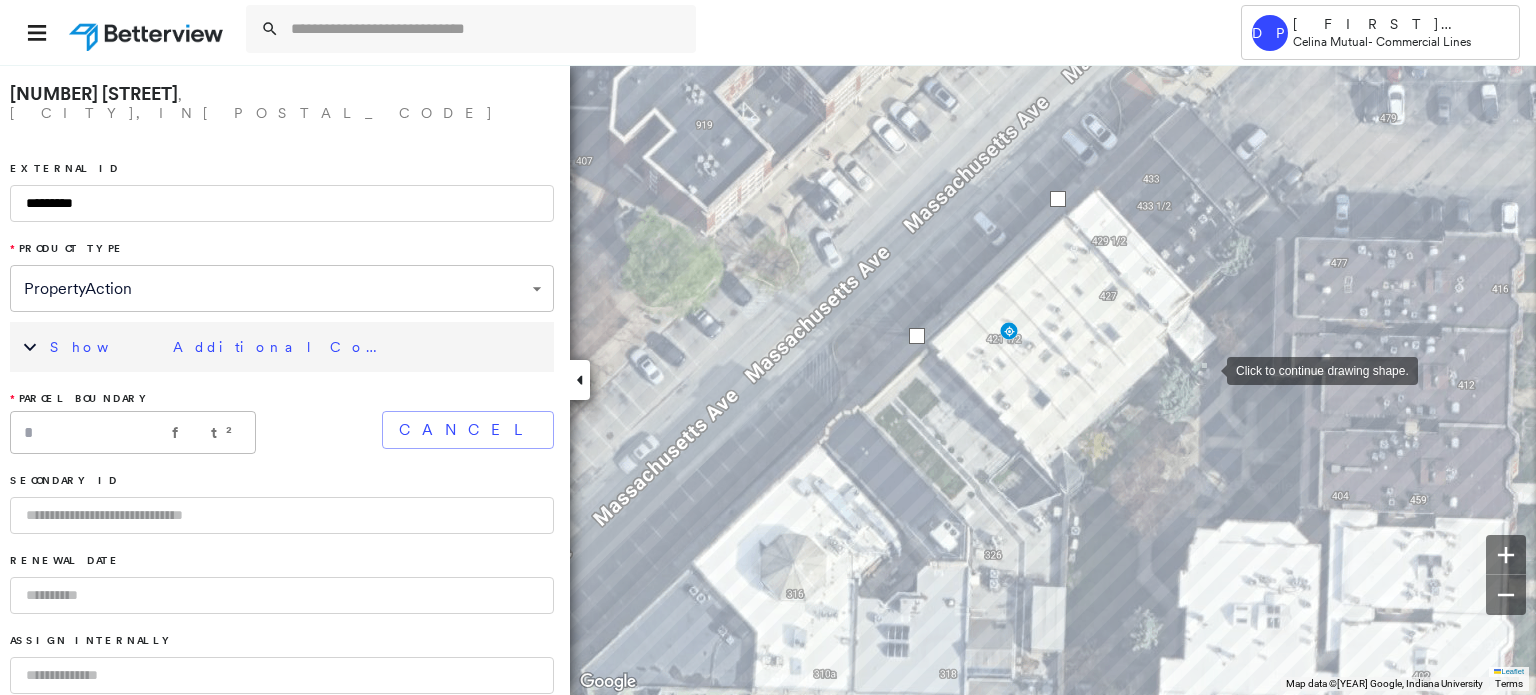 click at bounding box center (1207, 369) 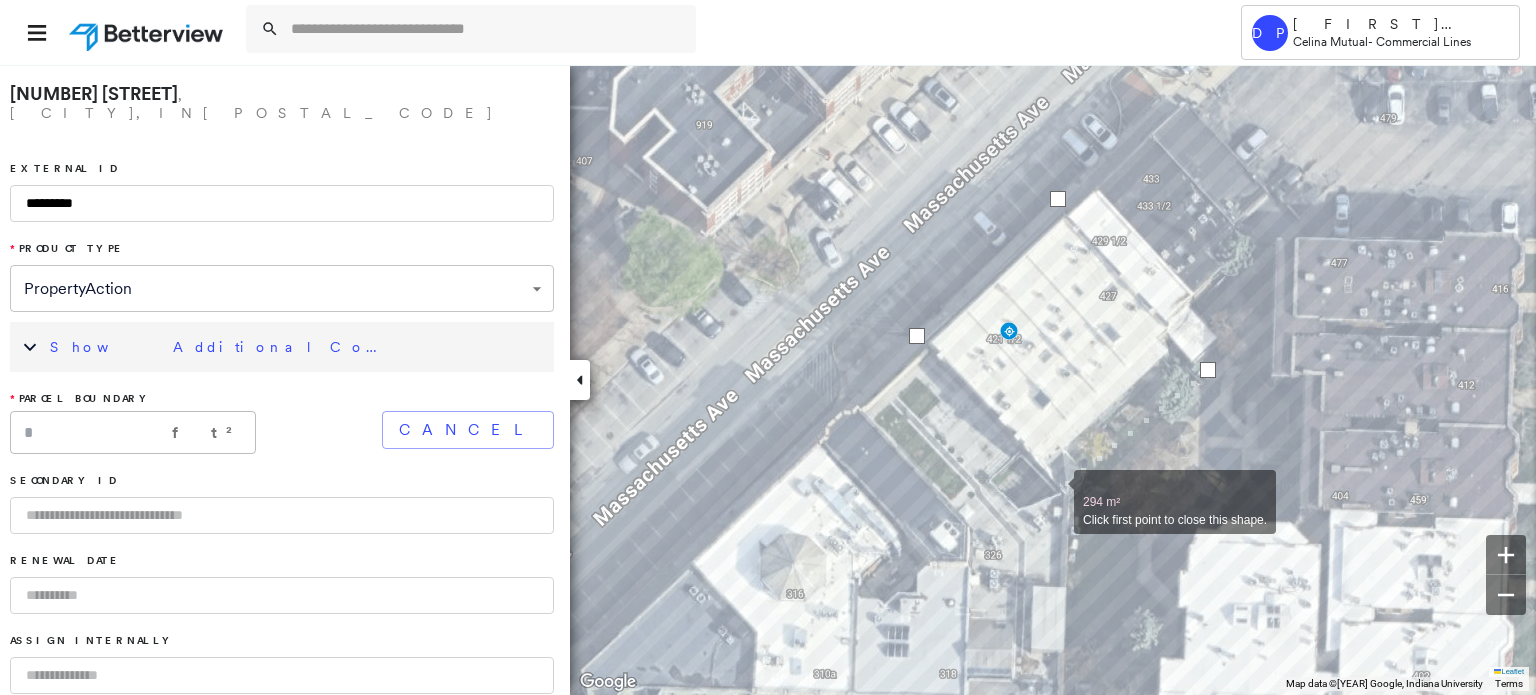 click at bounding box center (1054, 491) 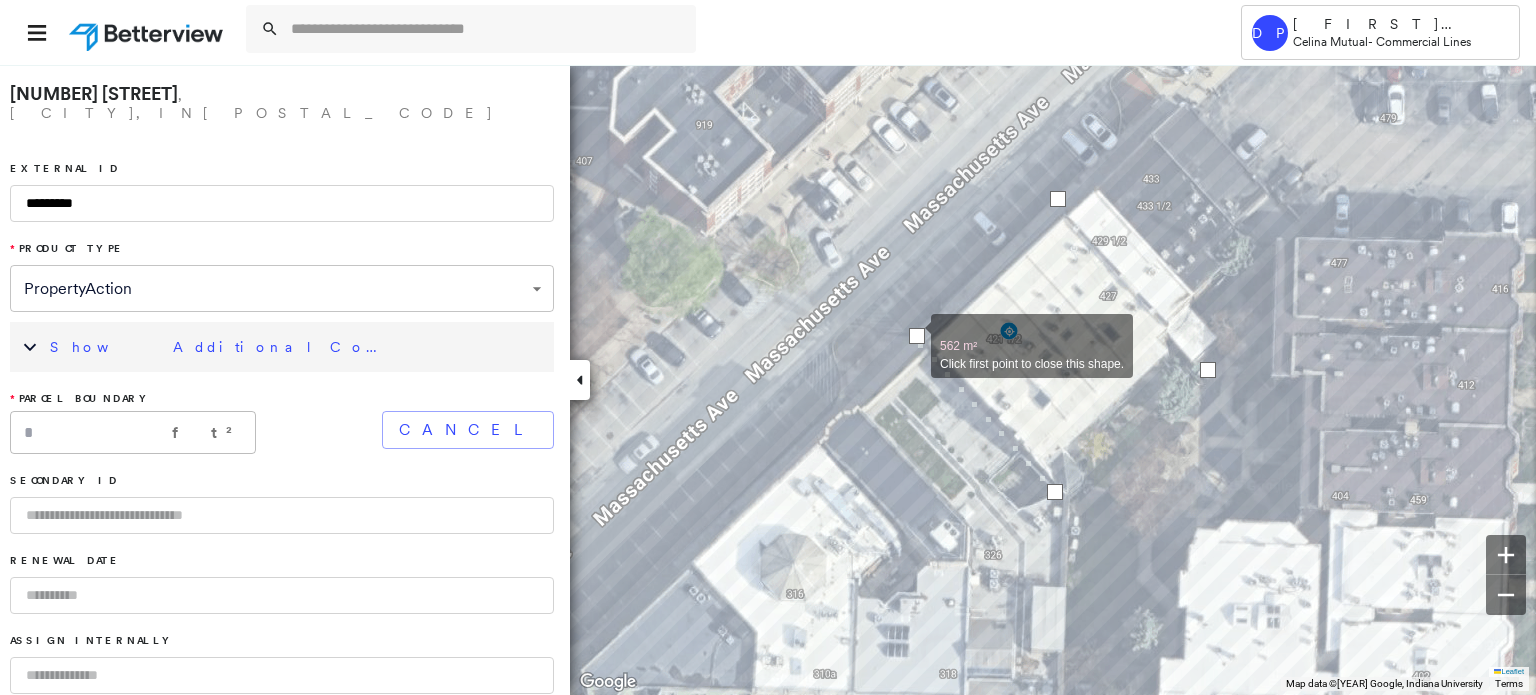 click at bounding box center [917, 336] 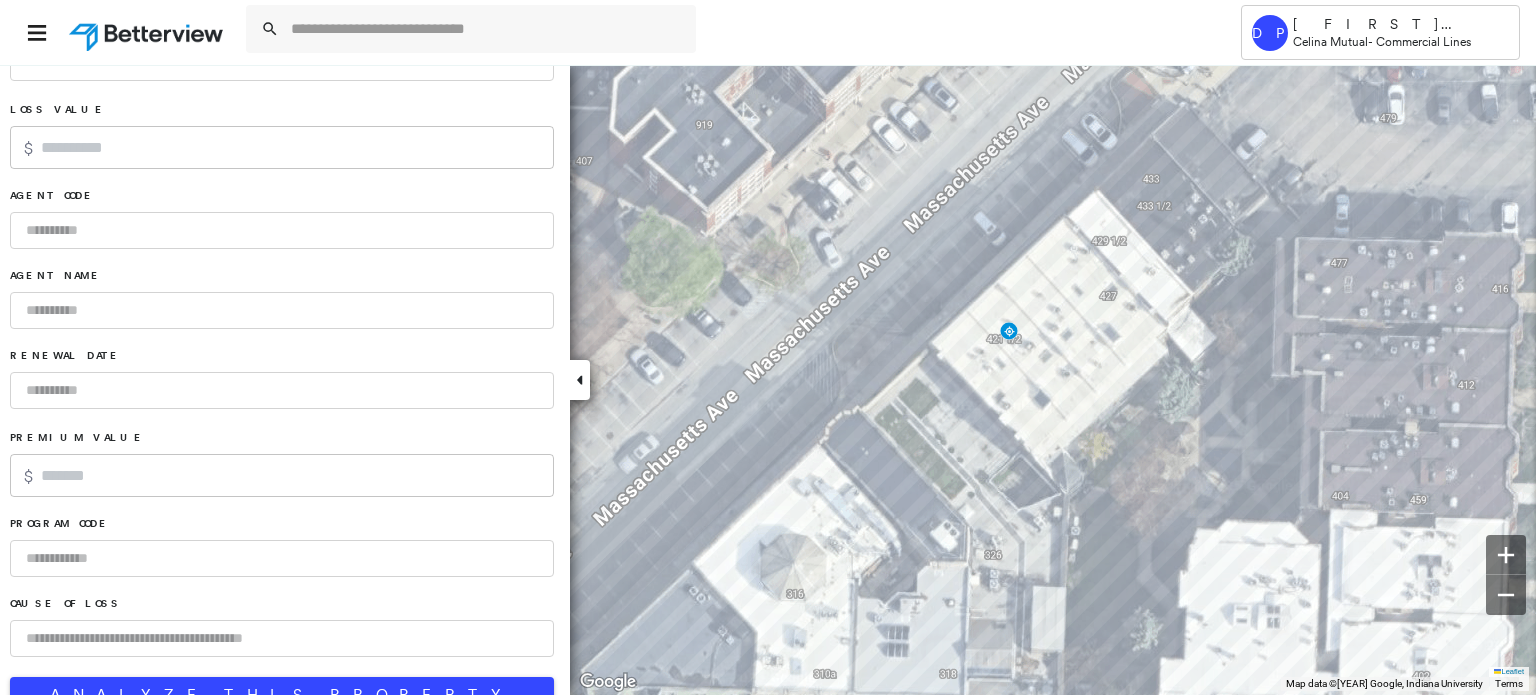 scroll, scrollTop: 1344, scrollLeft: 0, axis: vertical 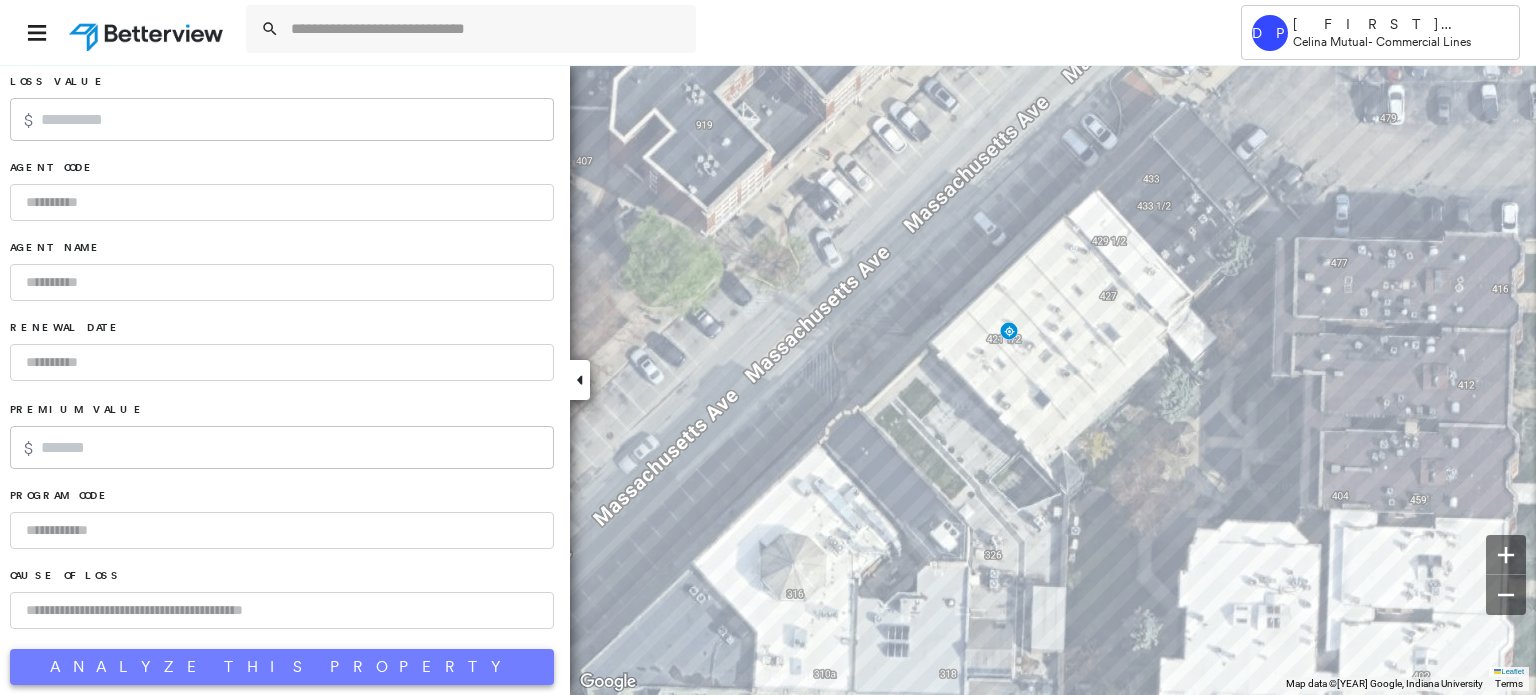 click on "Analyze This Property" at bounding box center [282, 667] 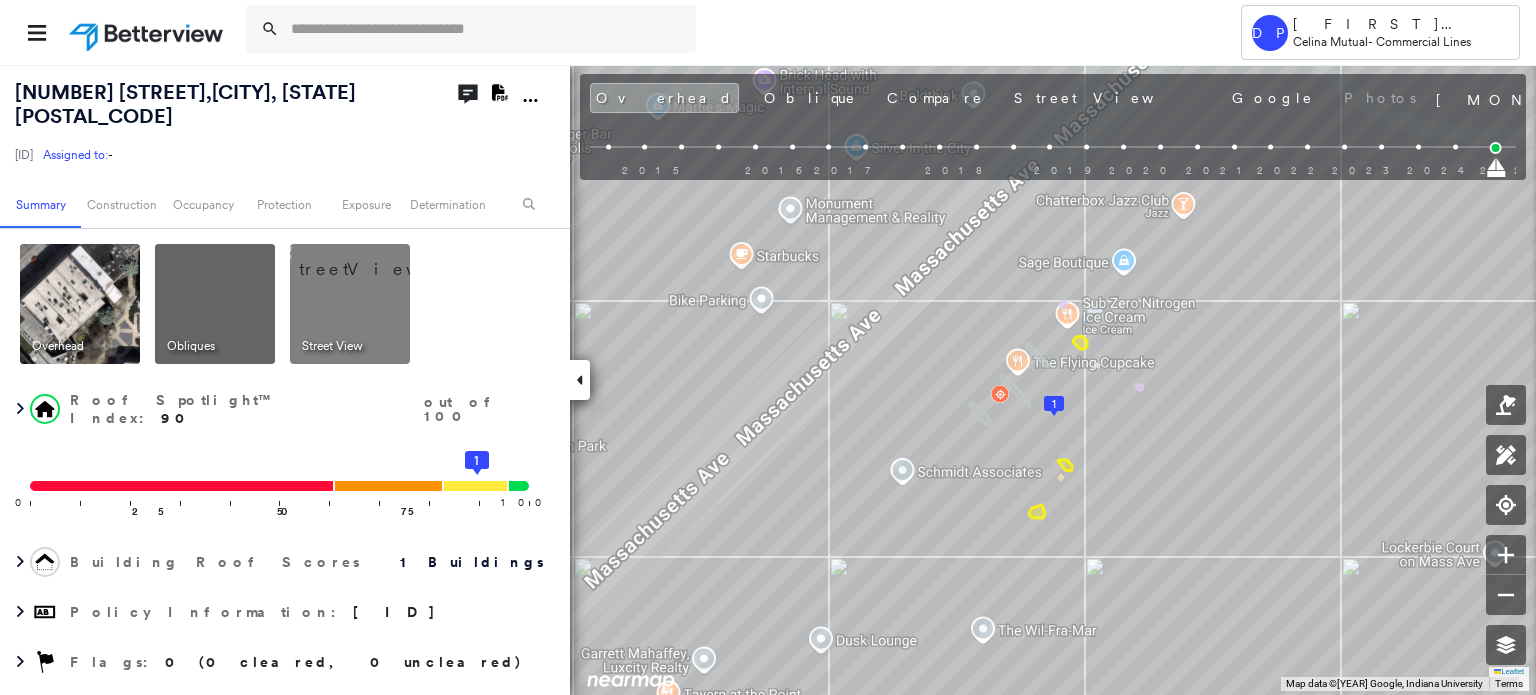 click on "Download PDF Report" 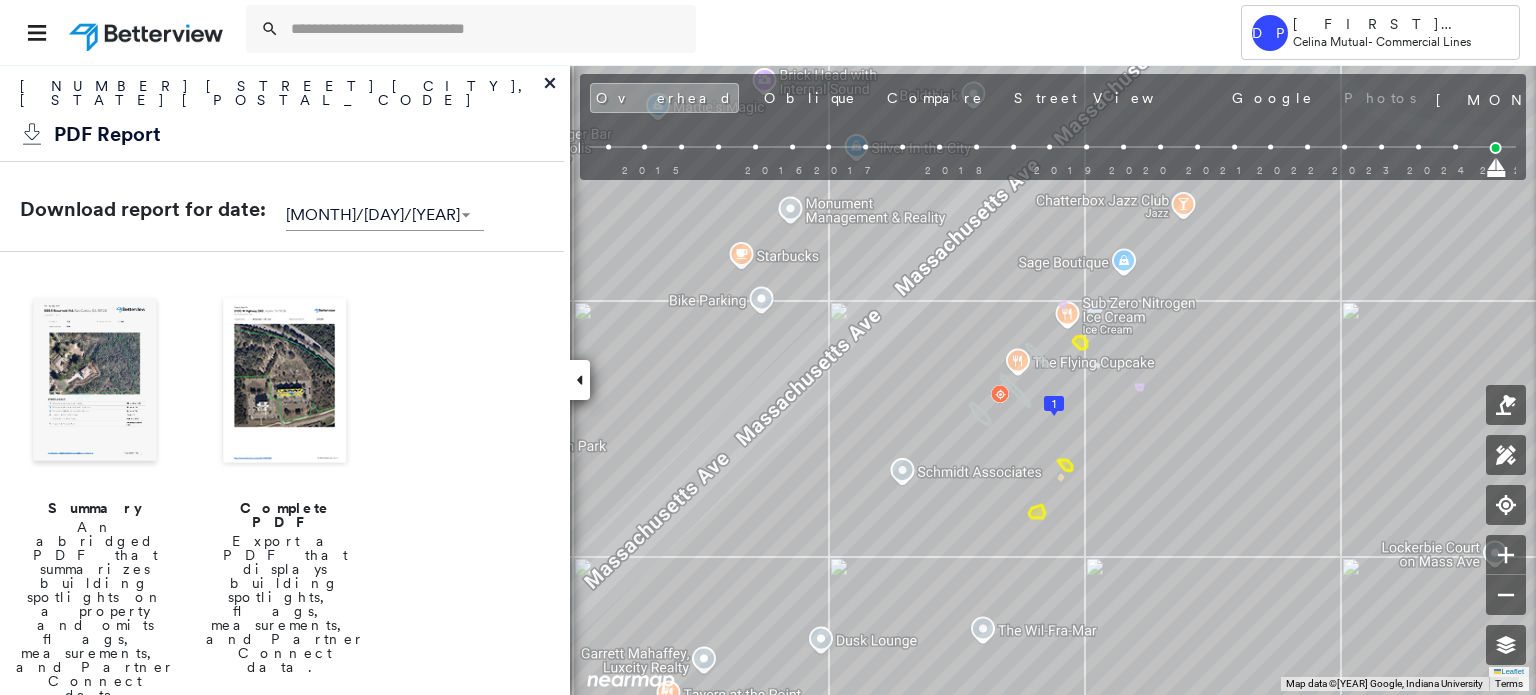 click at bounding box center (285, 382) 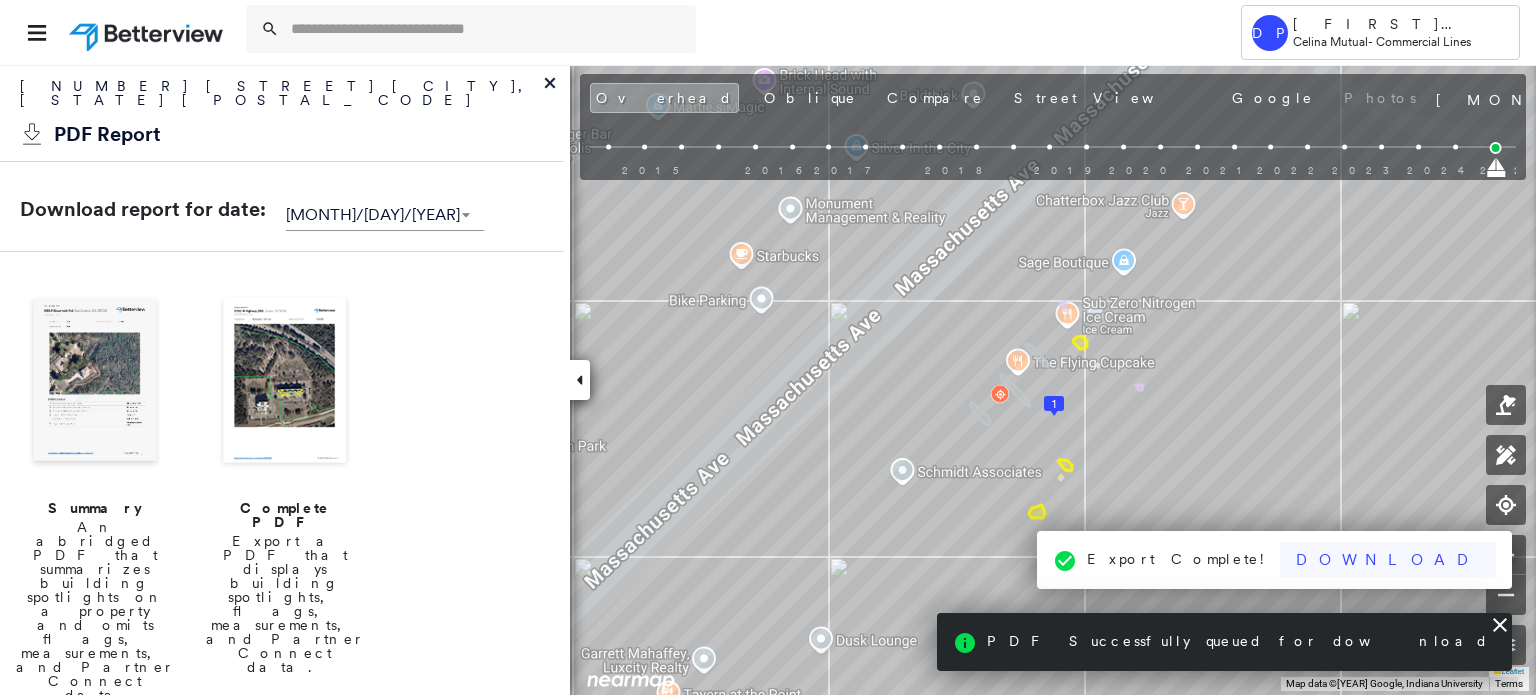 click on "DP [FIRST] [LAST] Celina Mutual  -   Commercial Lines [NUMBER]  [STREET] ,  [CITY], [STATE] [POSTAL_CODE] [ID] Assigned to:  - Assigned to:  - [ID] Assigned to:  - Open Comments Download PDF Report Summary Construction Occupancy Protection Exposure Determination Overhead Obliques Street View Roof Spotlight™ Index :  90 out of 100 0 100 25 50 75 1 Building Roof Scores 1 Buildings Policy Information :  [ID] Flags :  0 (0 cleared, 0 uncleared) Construction Roof Spotlights :  Staining, Skylight, Chimney, Vent, Pipe Property Features Roof Size & Shape :  1 building  - Flat | Built-Up Occupancy Place Detail Google - Places National Registry of Historic Places Smarty Streets - Surrounding Properties Protection US Fire Administration: Nearest Fire Stations Exposure Additional Perils FEMA Risk Index Determination Flags :  0 (0 cleared, 0 uncleared) Uncleared Flags (0) Cleared Flags  (0) There are no  uncleared  flags. Action Taken New Entry History Quote/New Business Terms & Conditions Added ACV Endorsement" at bounding box center (768, 347) 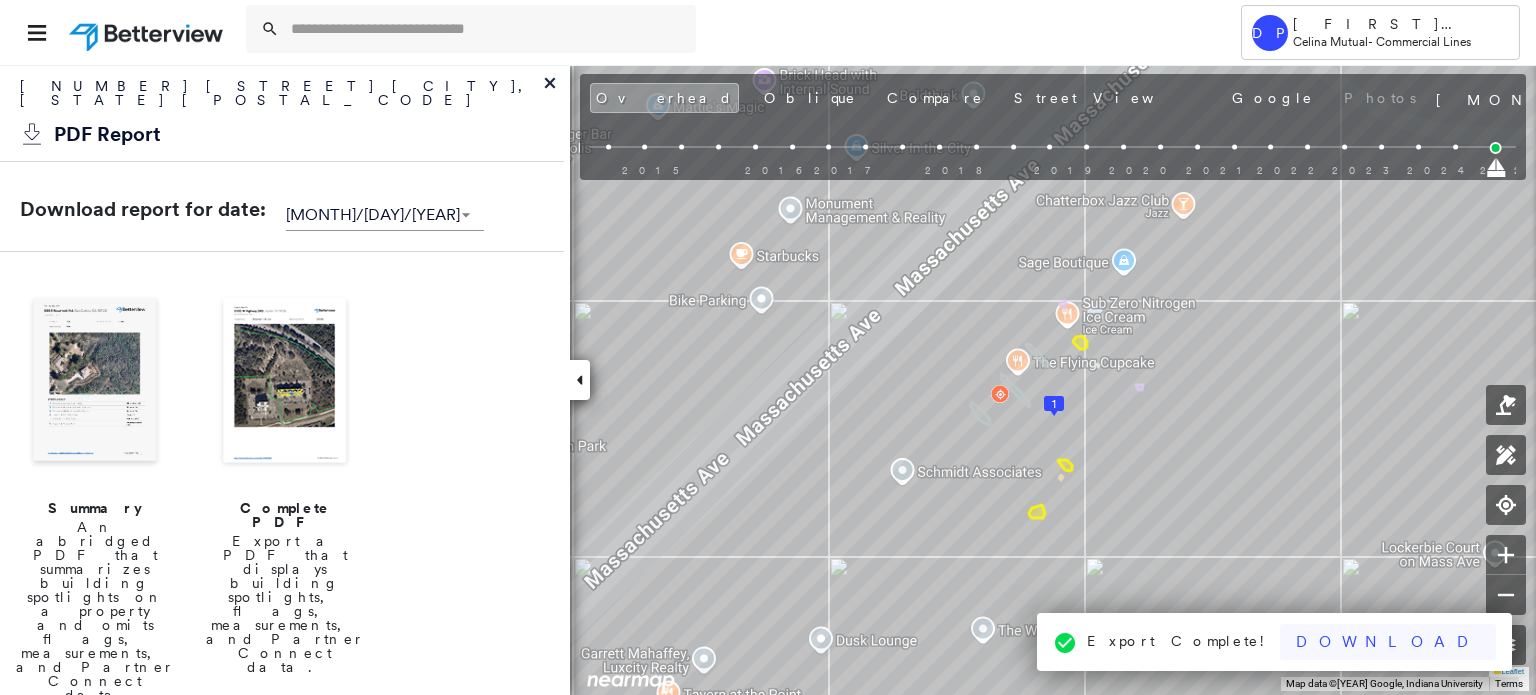 click on "Download" at bounding box center [1388, 642] 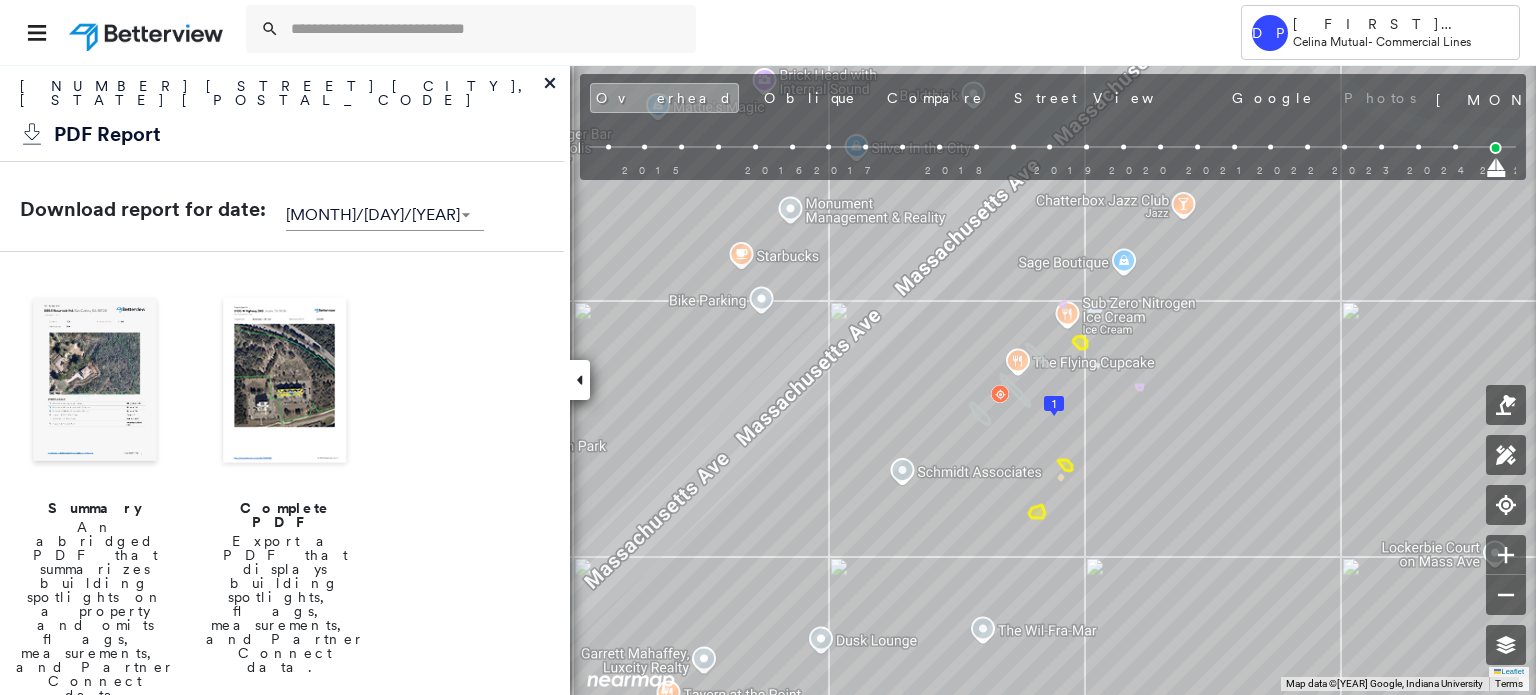click 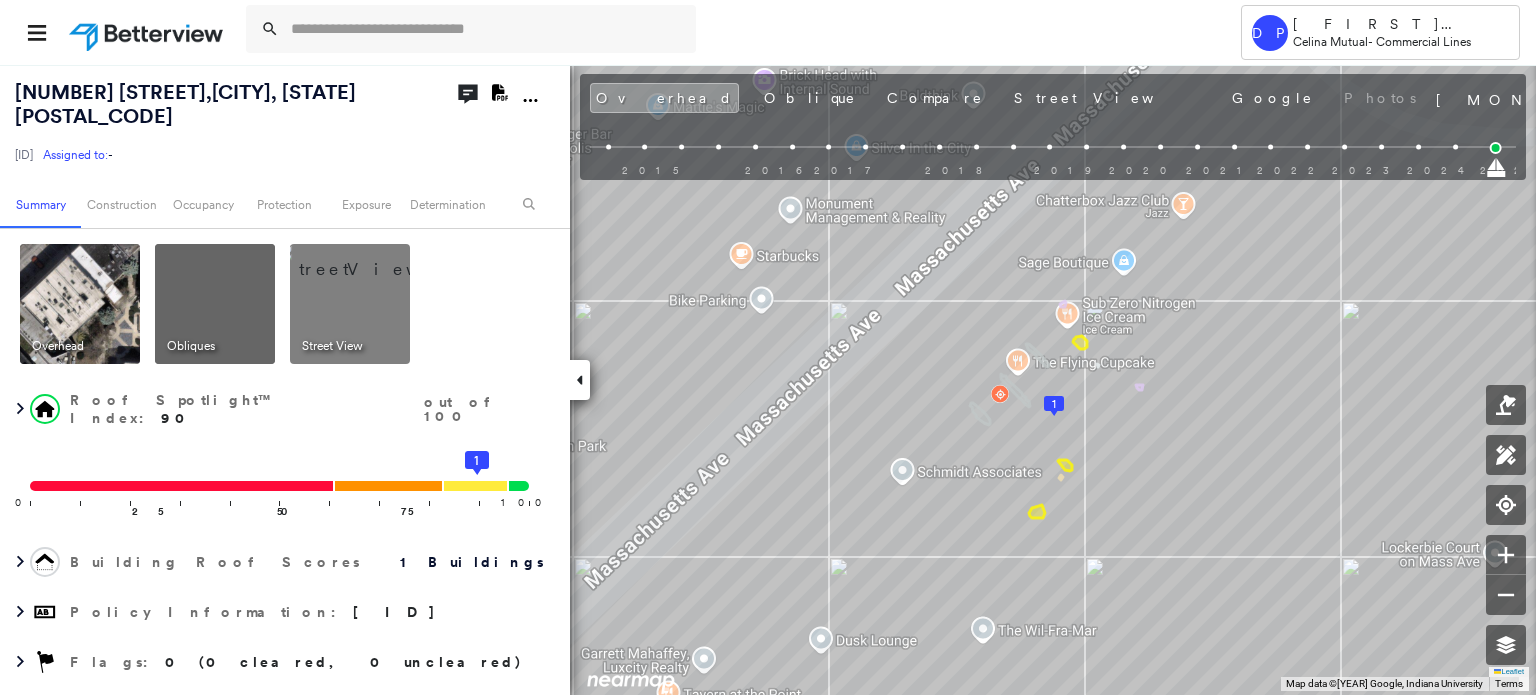 click on "Overhead Obliques Street View" at bounding box center [282, 304] 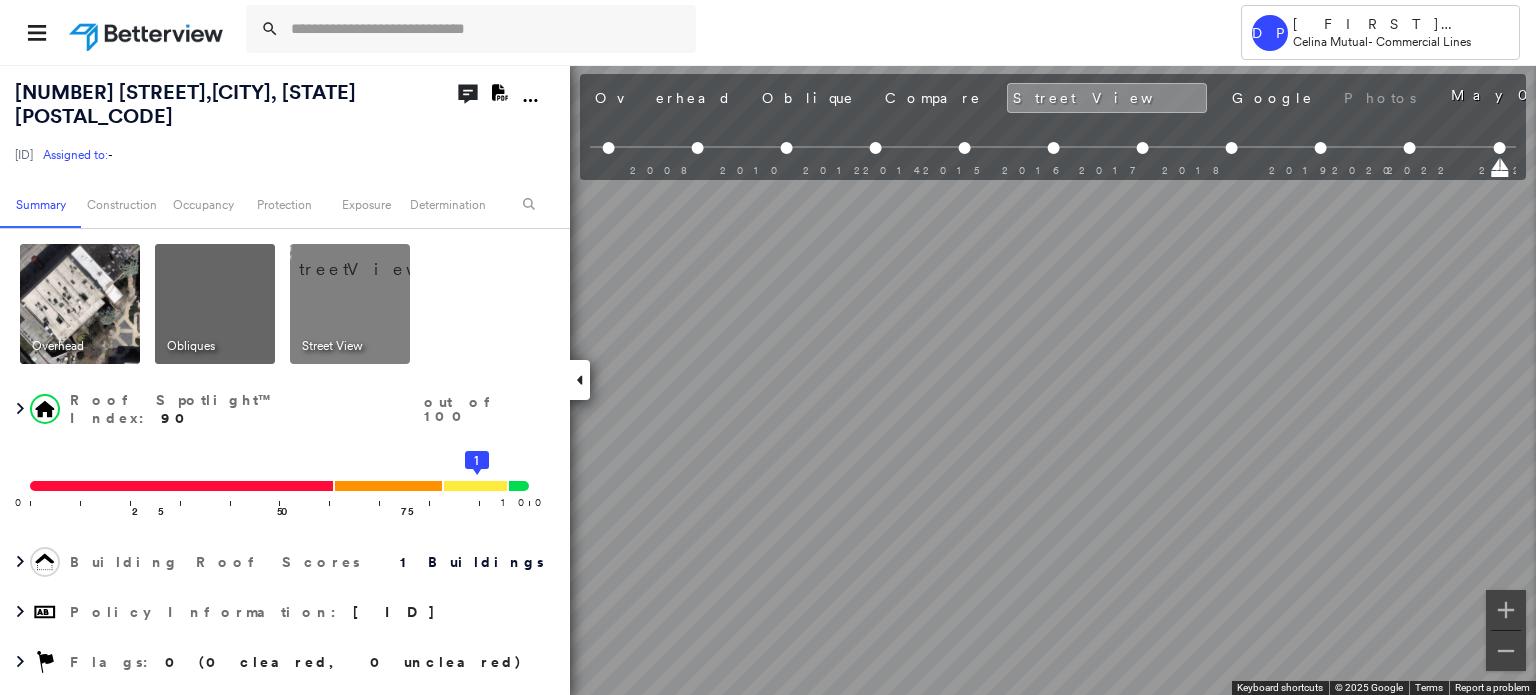 scroll, scrollTop: 0, scrollLeft: 901, axis: horizontal 